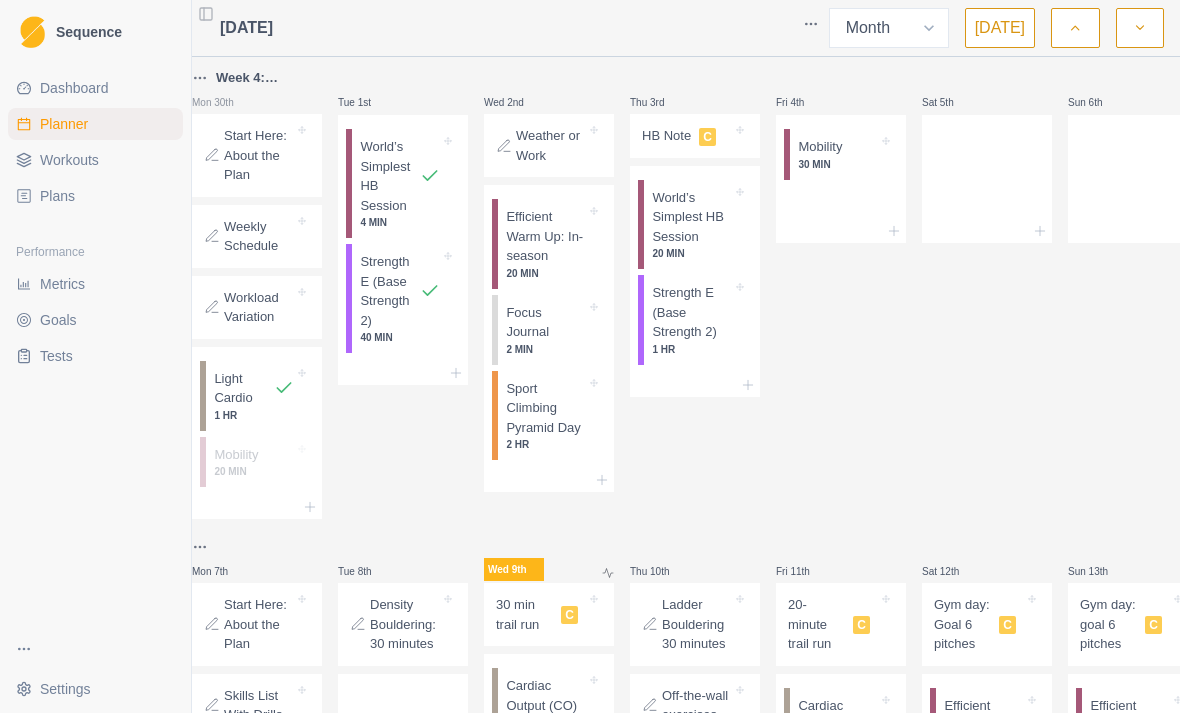 select on "month" 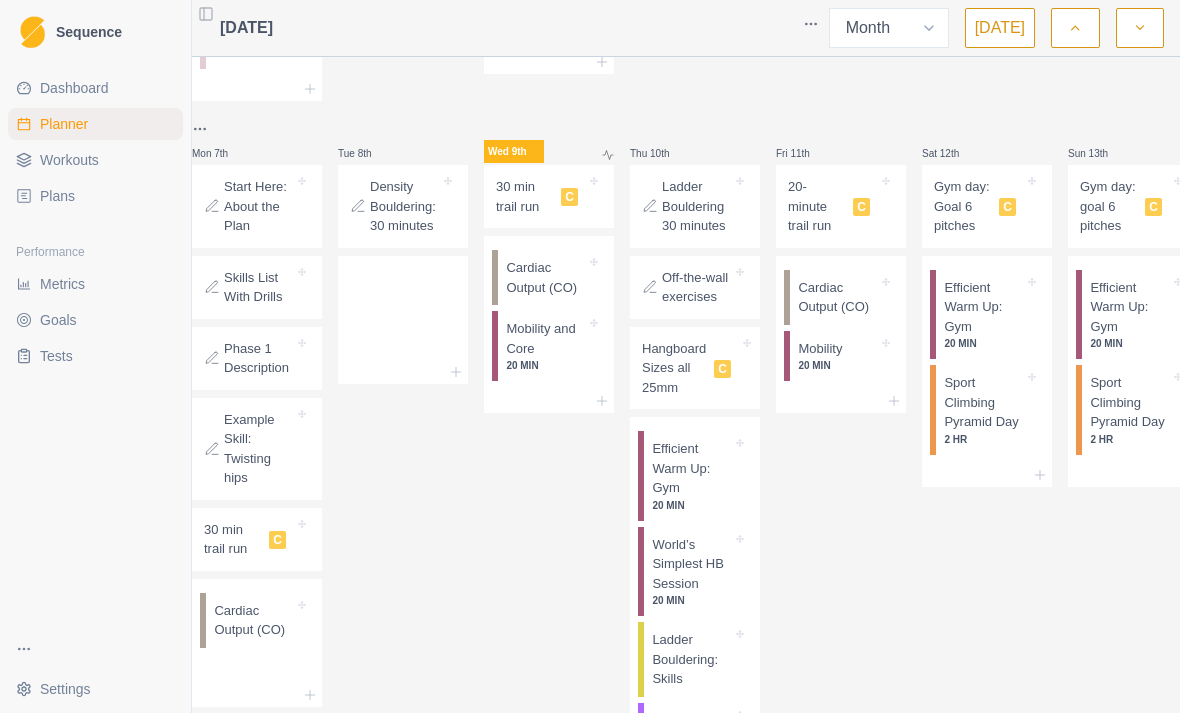 scroll, scrollTop: 423, scrollLeft: 0, axis: vertical 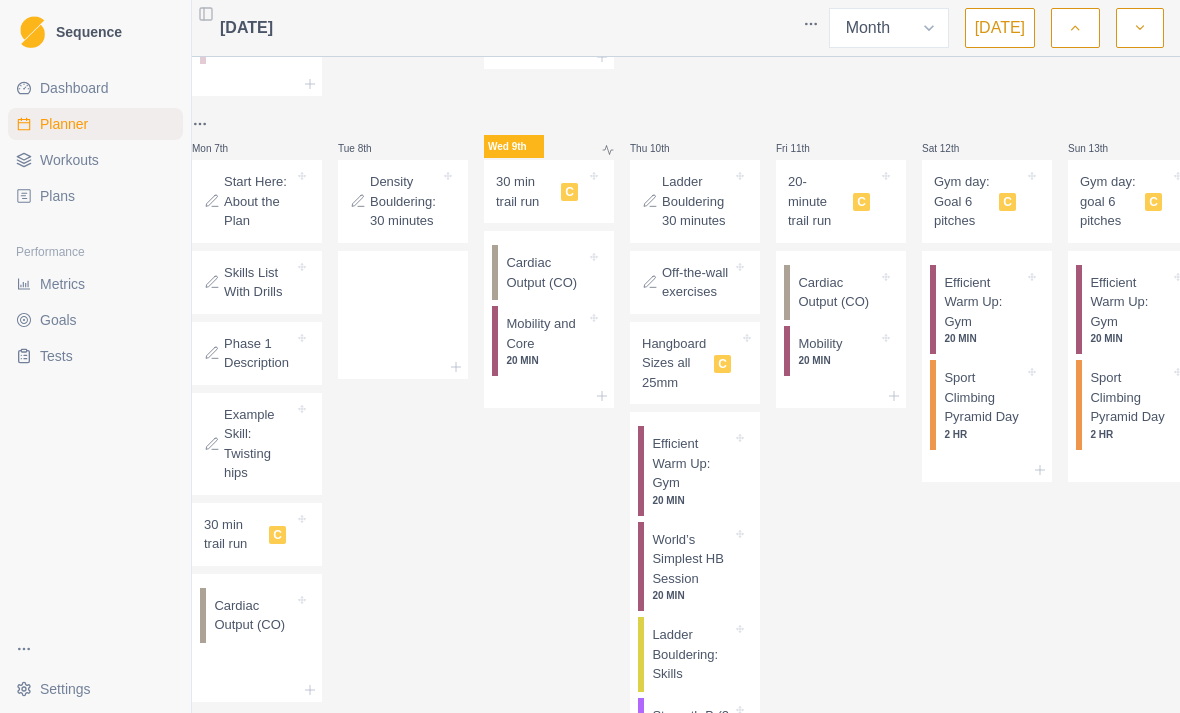 click on "30 min trail run" at bounding box center [524, 191] 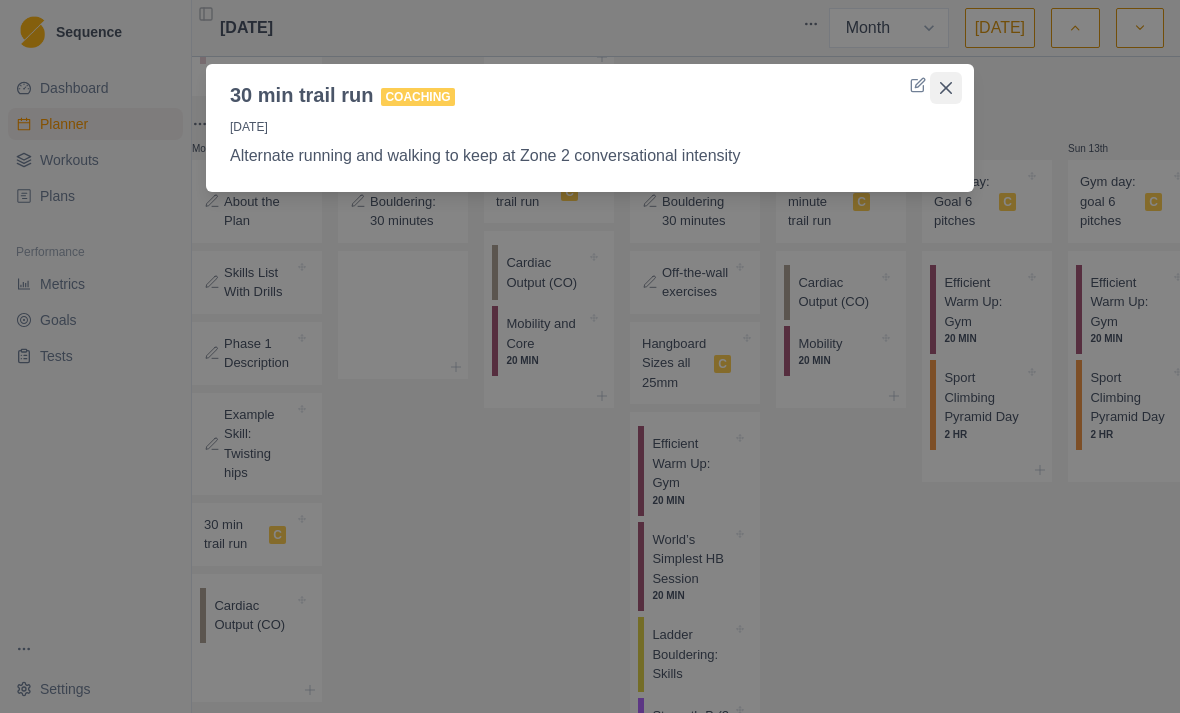 click at bounding box center [946, 88] 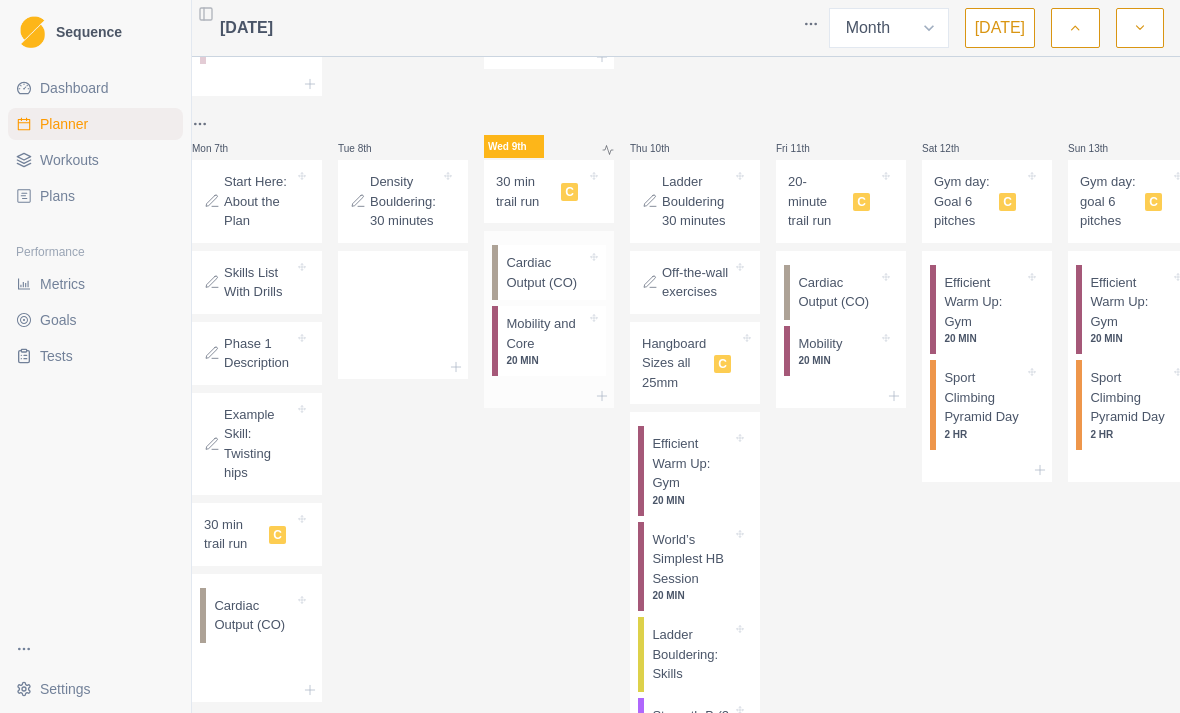 click on "20 MIN" at bounding box center (546, 360) 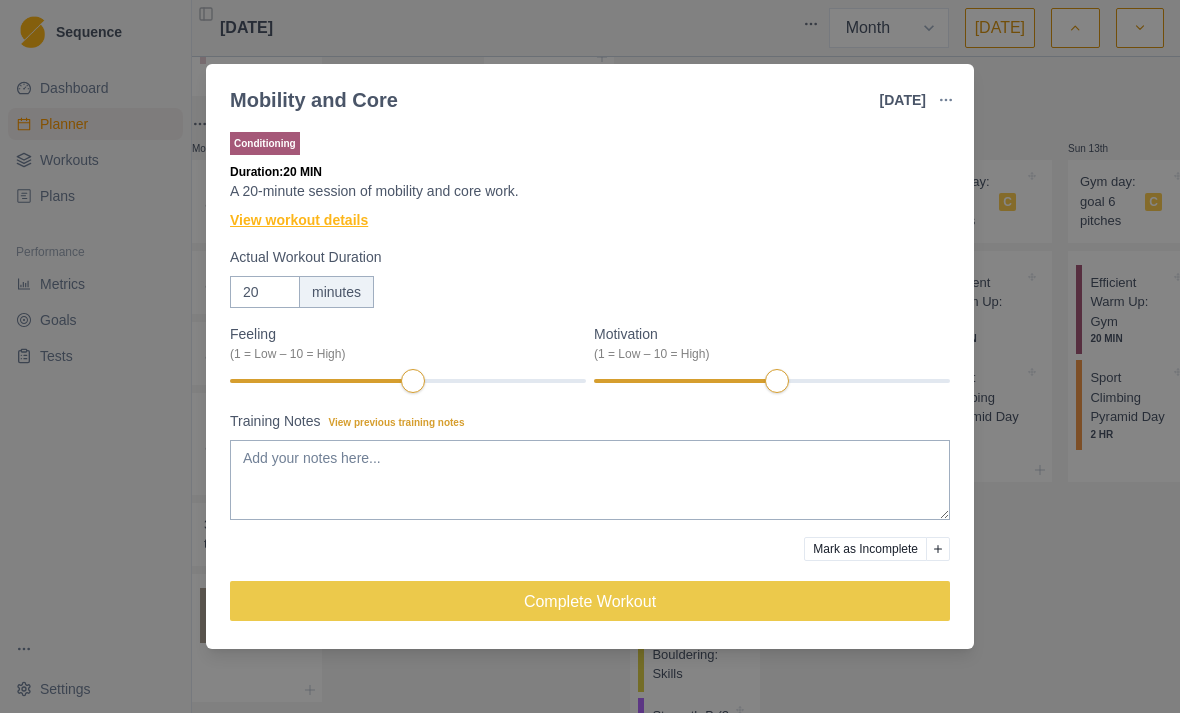 click on "View workout details" at bounding box center (299, 220) 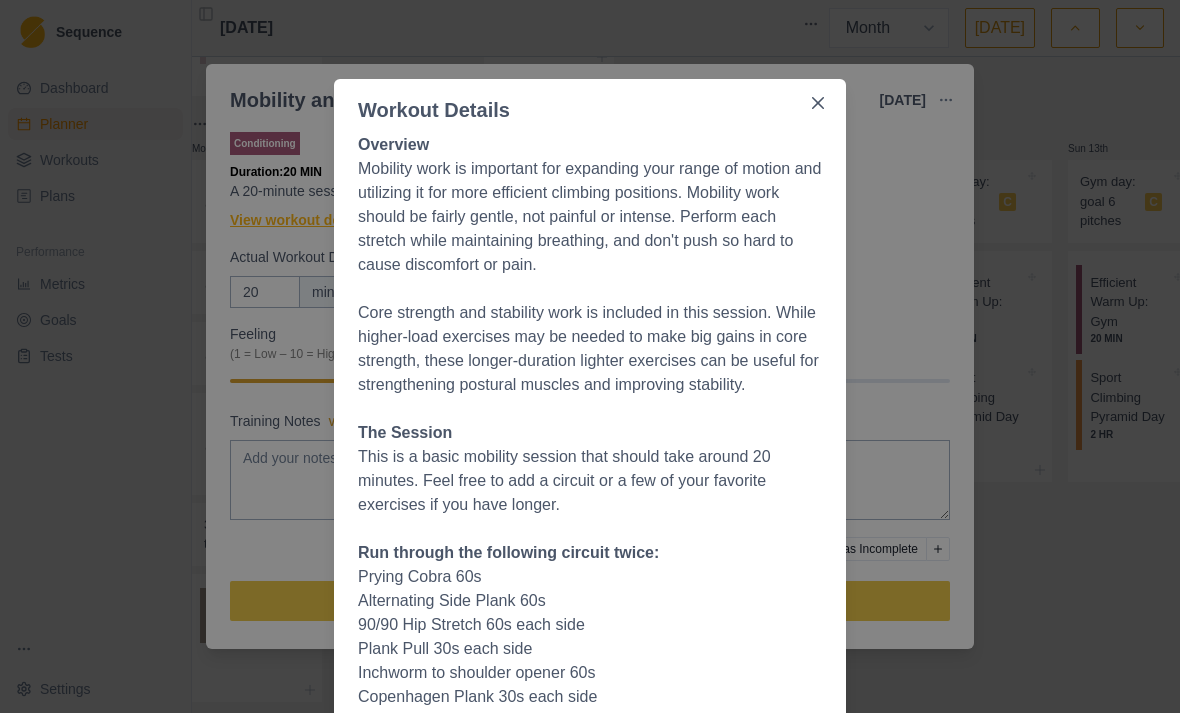 scroll, scrollTop: 0, scrollLeft: 0, axis: both 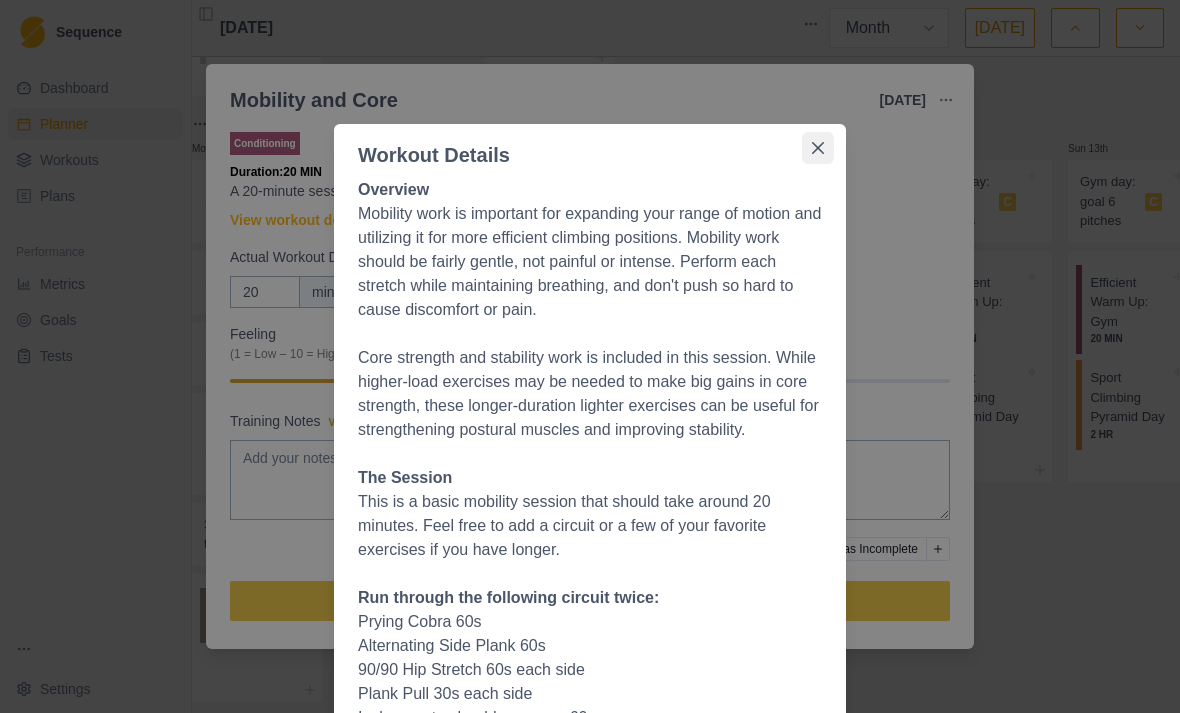 click at bounding box center [818, 148] 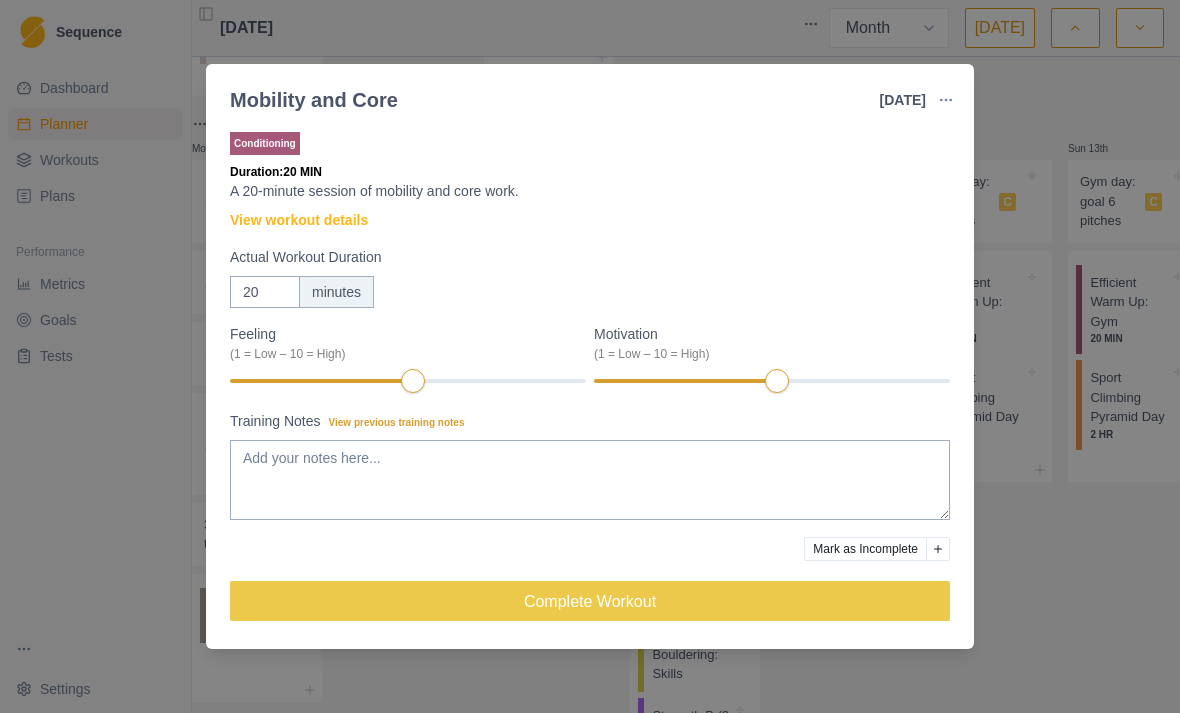 click on "Mobility and Core  [DATE] Link To Goal View Workout Metrics Edit Original Workout Reschedule Workout Remove From Schedule Conditioning Duration:  20 MIN A 20-minute session of mobility and core work. View workout details Actual Workout Duration 20 minutes Feeling (1 = Low – 10 = High) Motivation (1 = Low – 10 = High) Training Notes View previous training notes Mark as Incomplete Complete Workout" at bounding box center (590, 356) 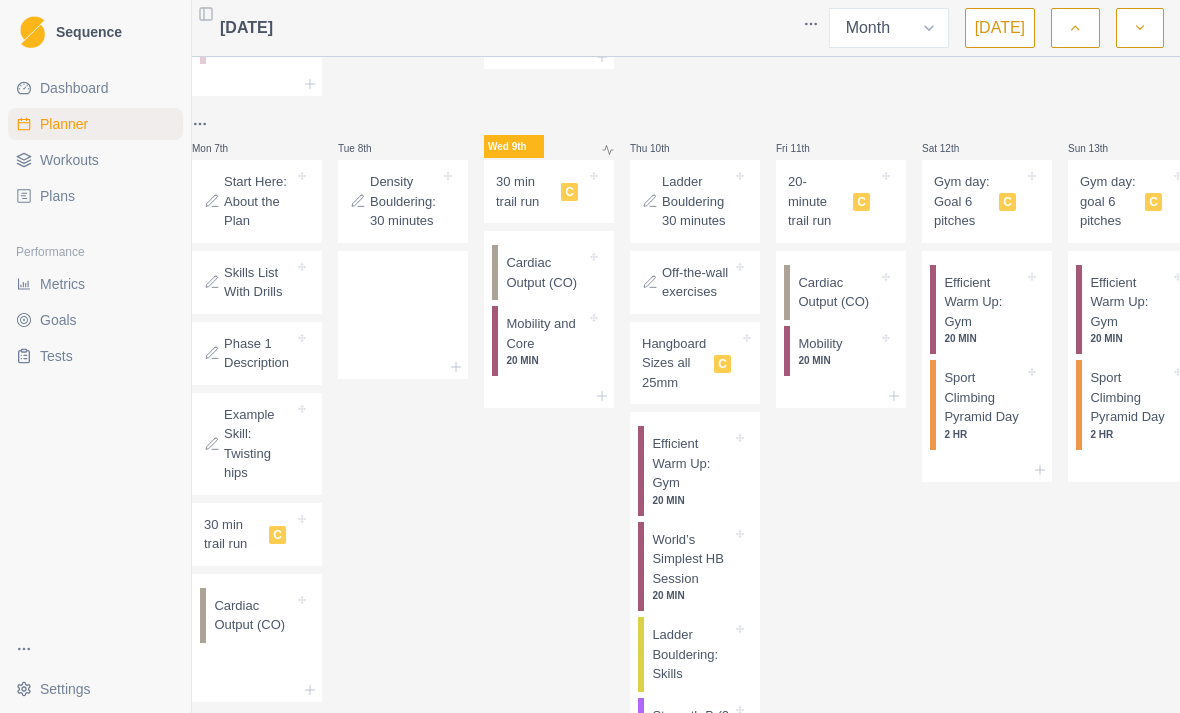 click on "Ladder Bouldering 30 minutes" at bounding box center [697, 201] 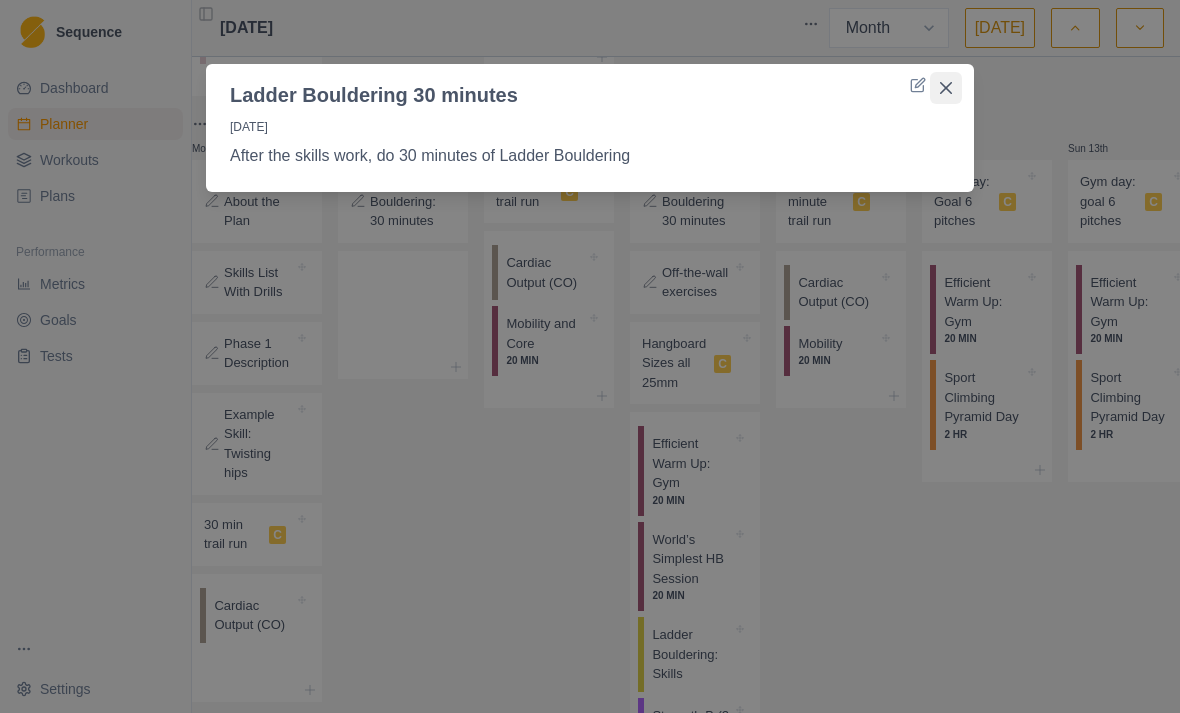click at bounding box center [946, 88] 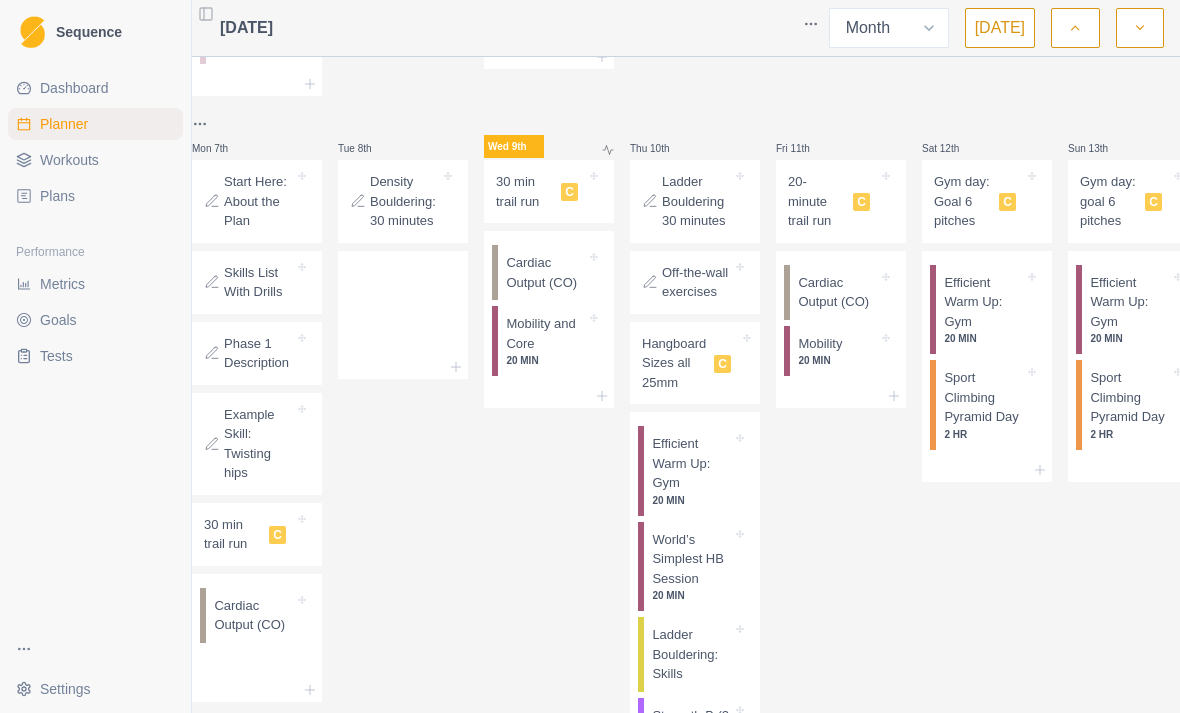 click on "Off-the-wall exercises" at bounding box center [697, 282] 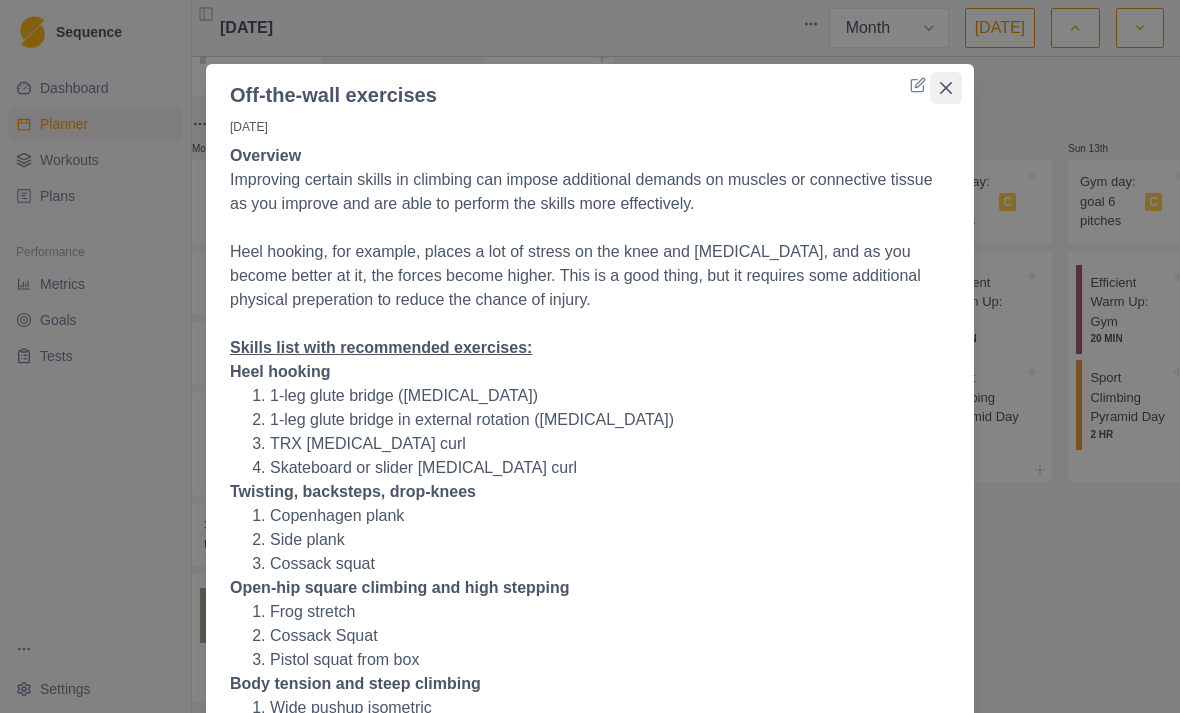 click at bounding box center [946, 88] 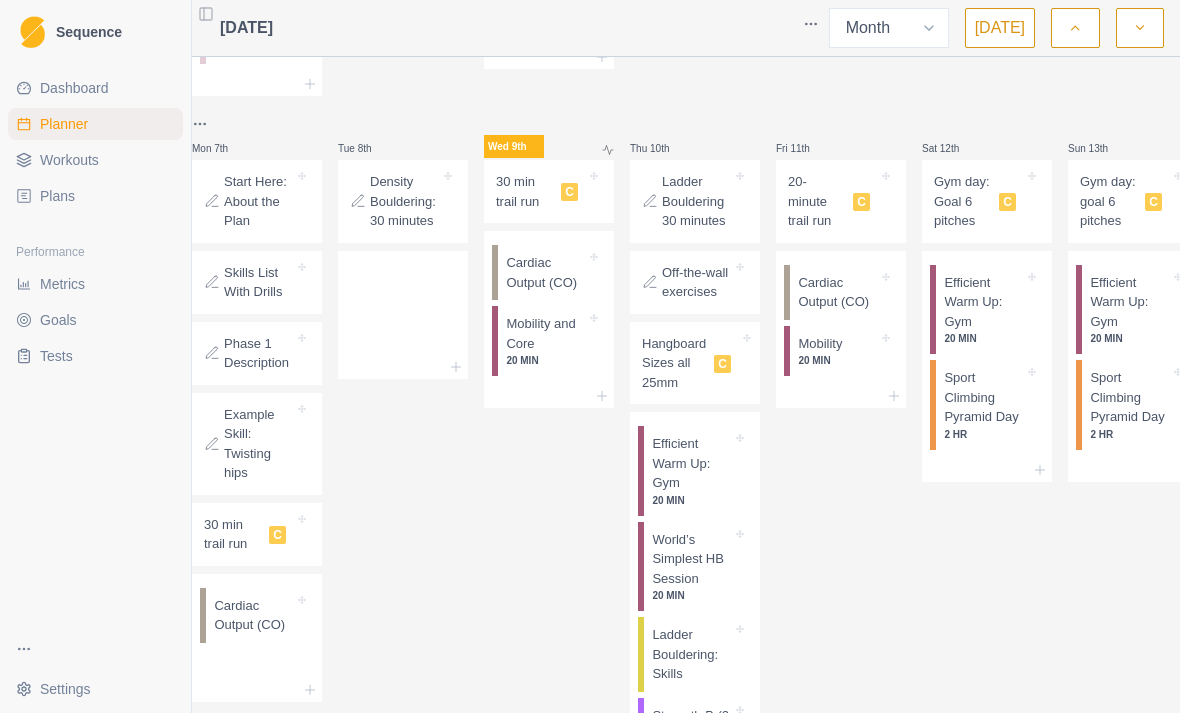 click on "Ladder Bouldering 30 minutes" at bounding box center [697, 201] 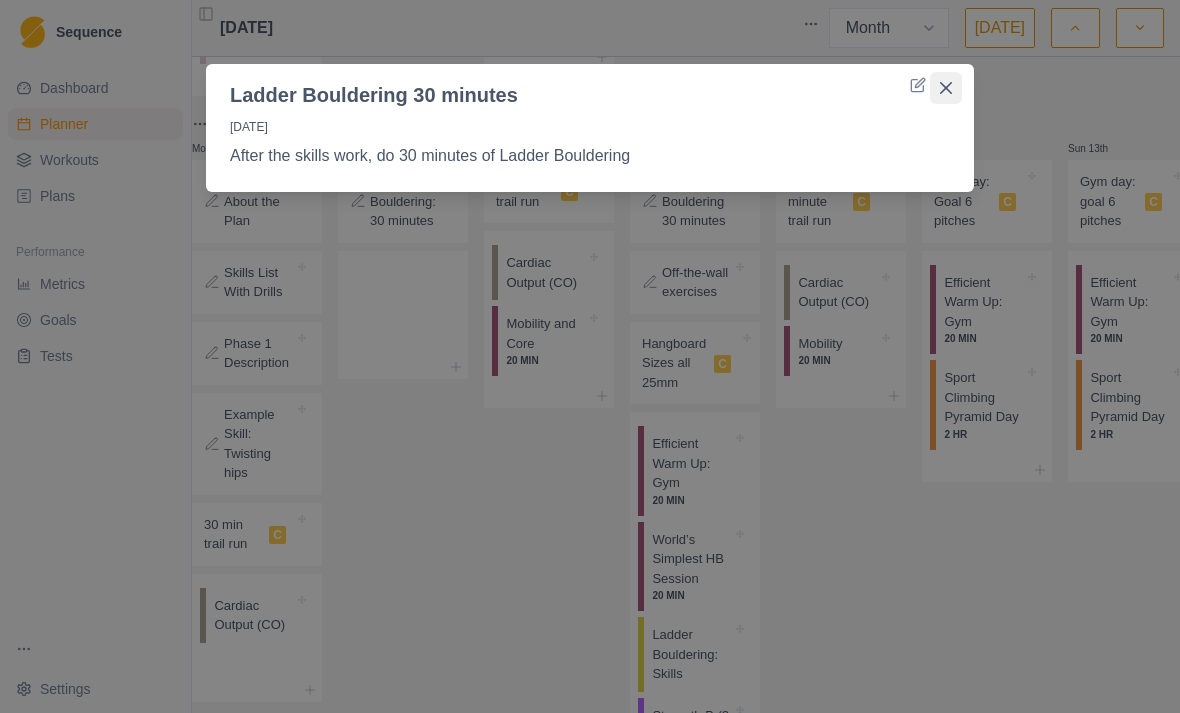click at bounding box center (946, 88) 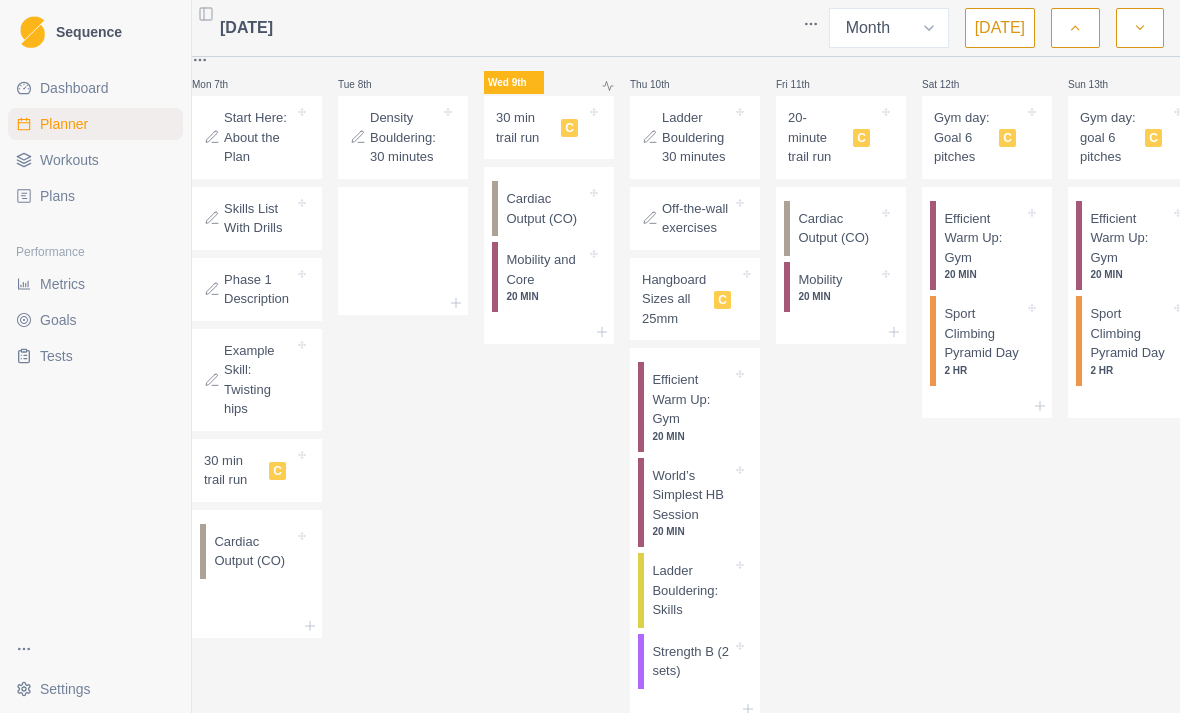 scroll, scrollTop: 519, scrollLeft: 0, axis: vertical 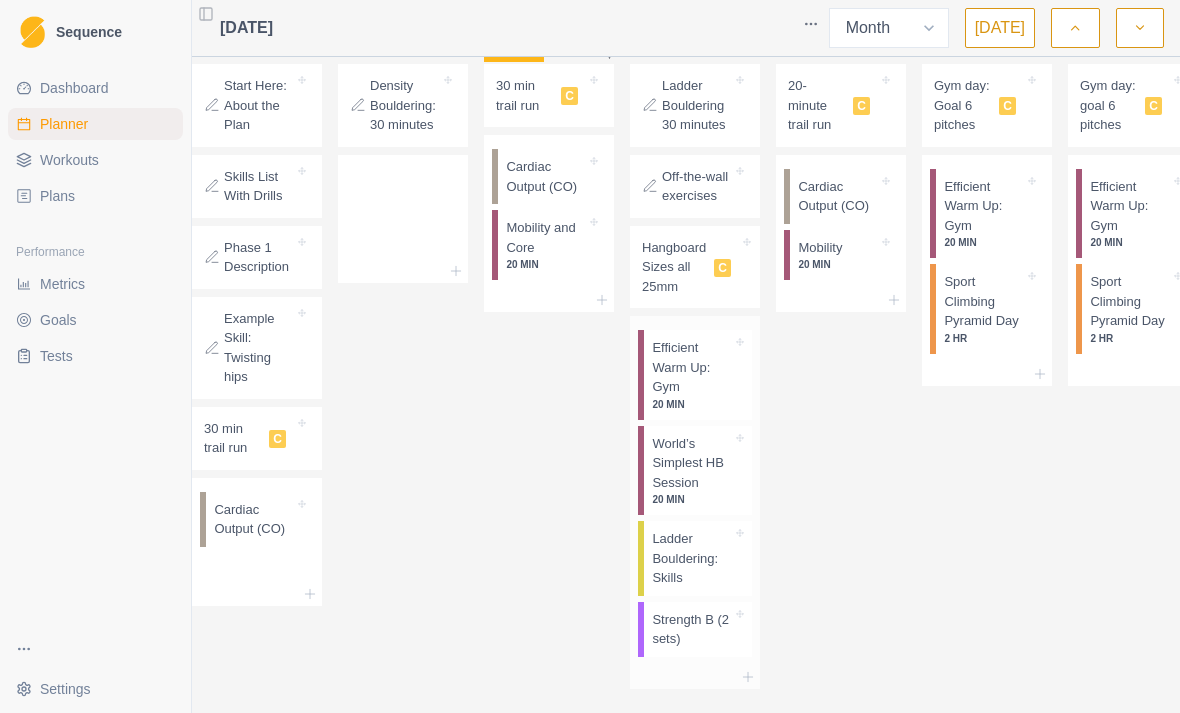 click on "Ladder Bouldering: Skills" at bounding box center (692, 558) 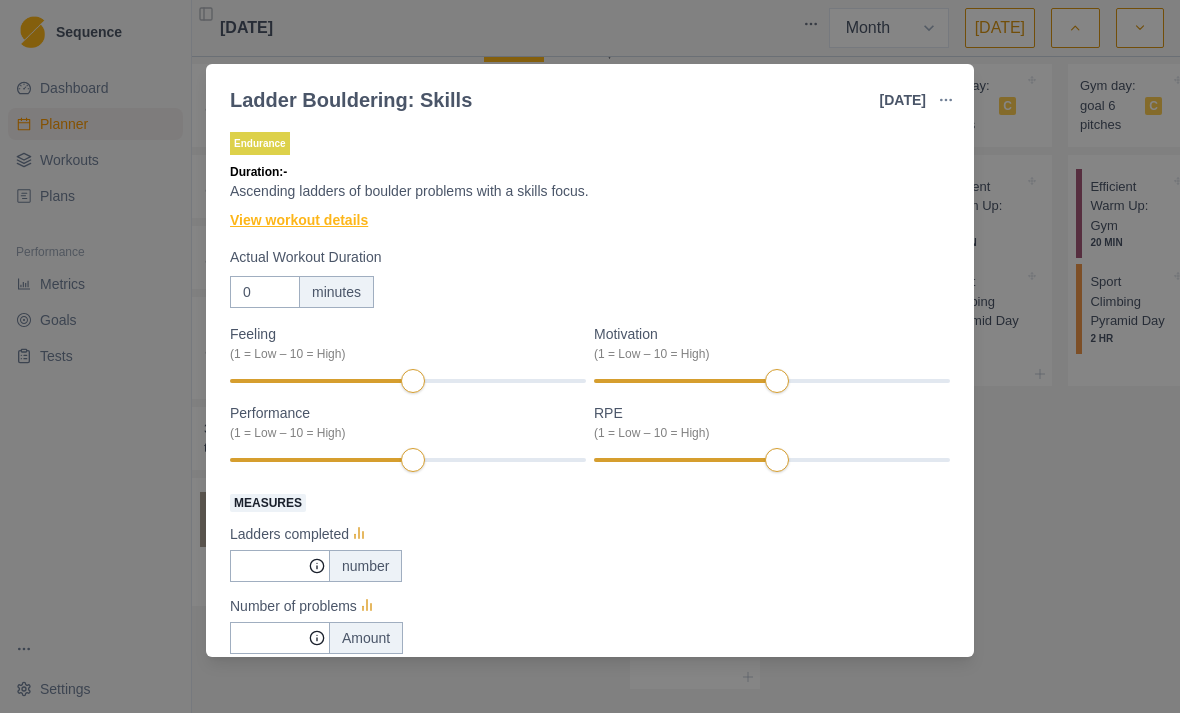 click on "View workout details" at bounding box center (299, 220) 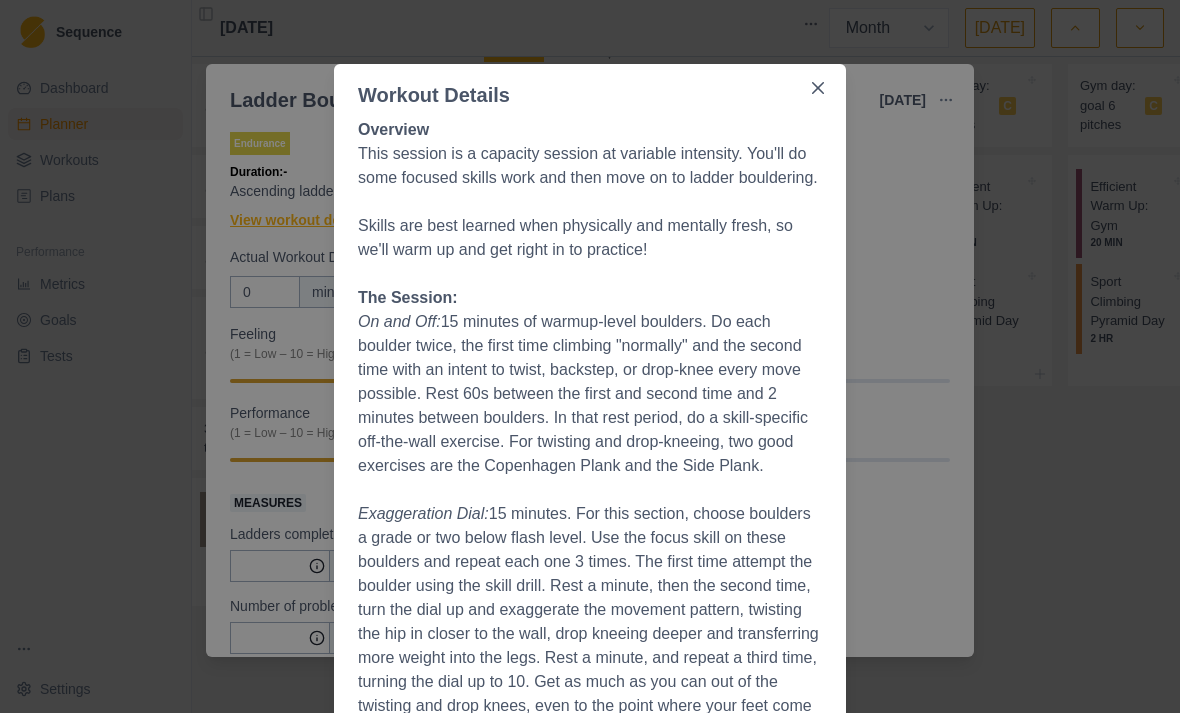 scroll, scrollTop: 70, scrollLeft: 0, axis: vertical 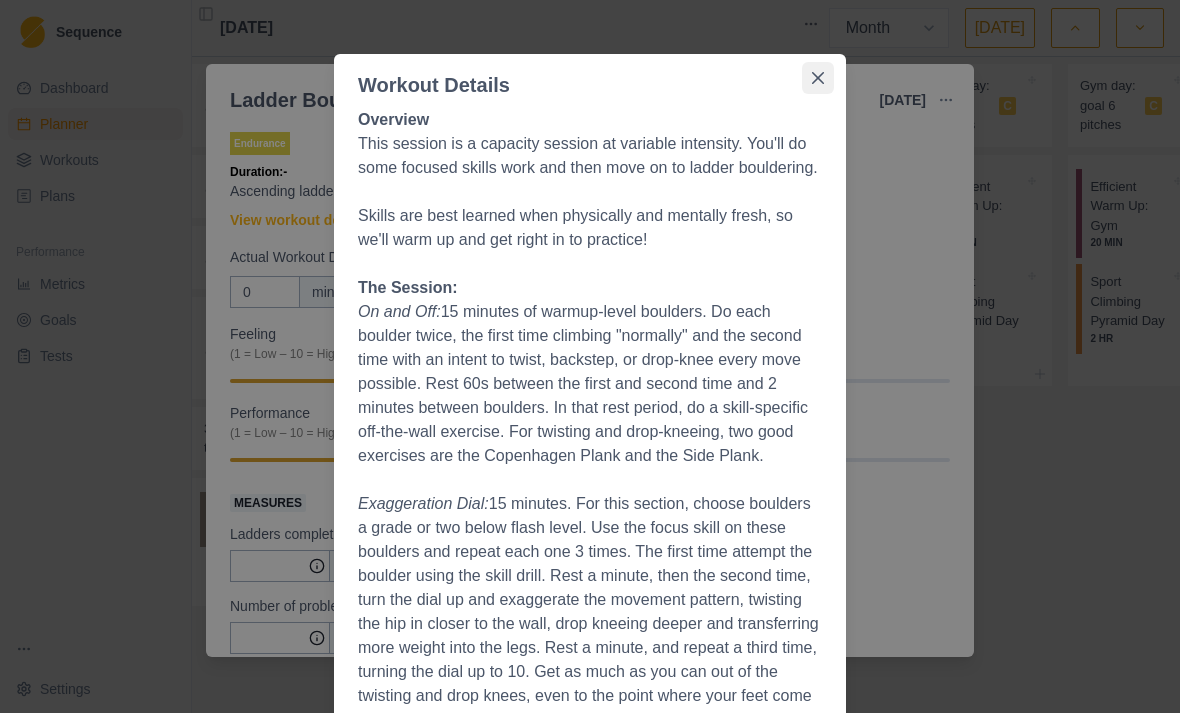click at bounding box center [818, 78] 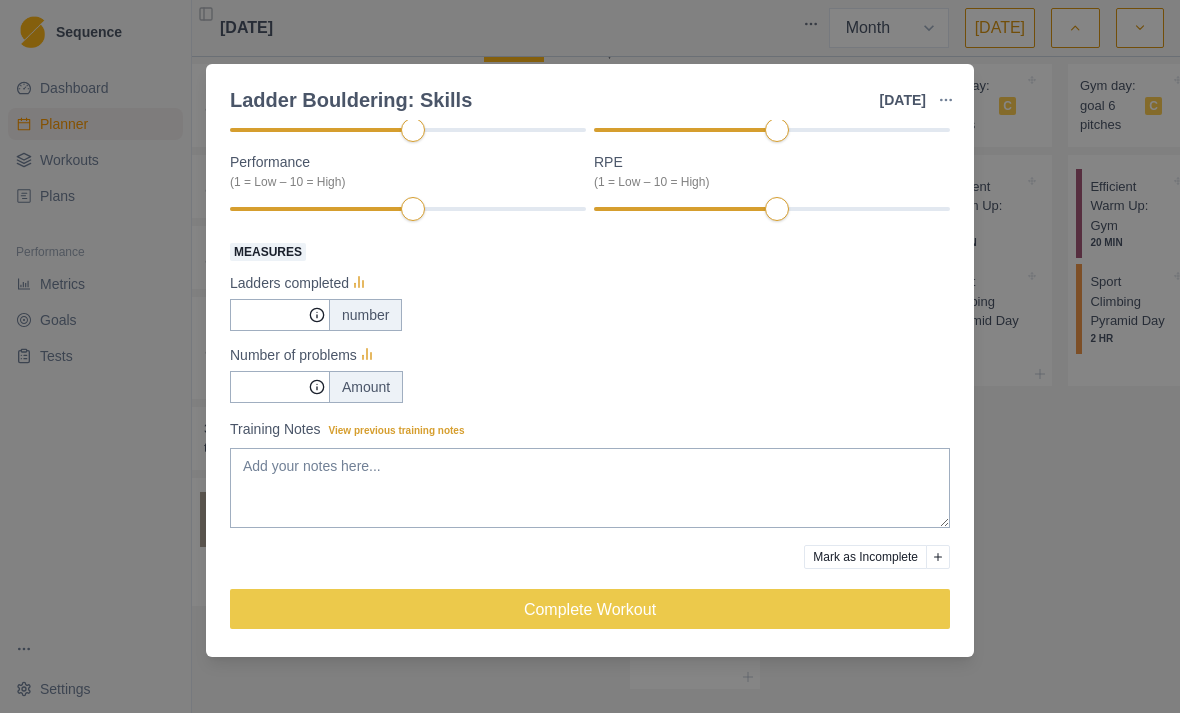 scroll, scrollTop: 252, scrollLeft: 0, axis: vertical 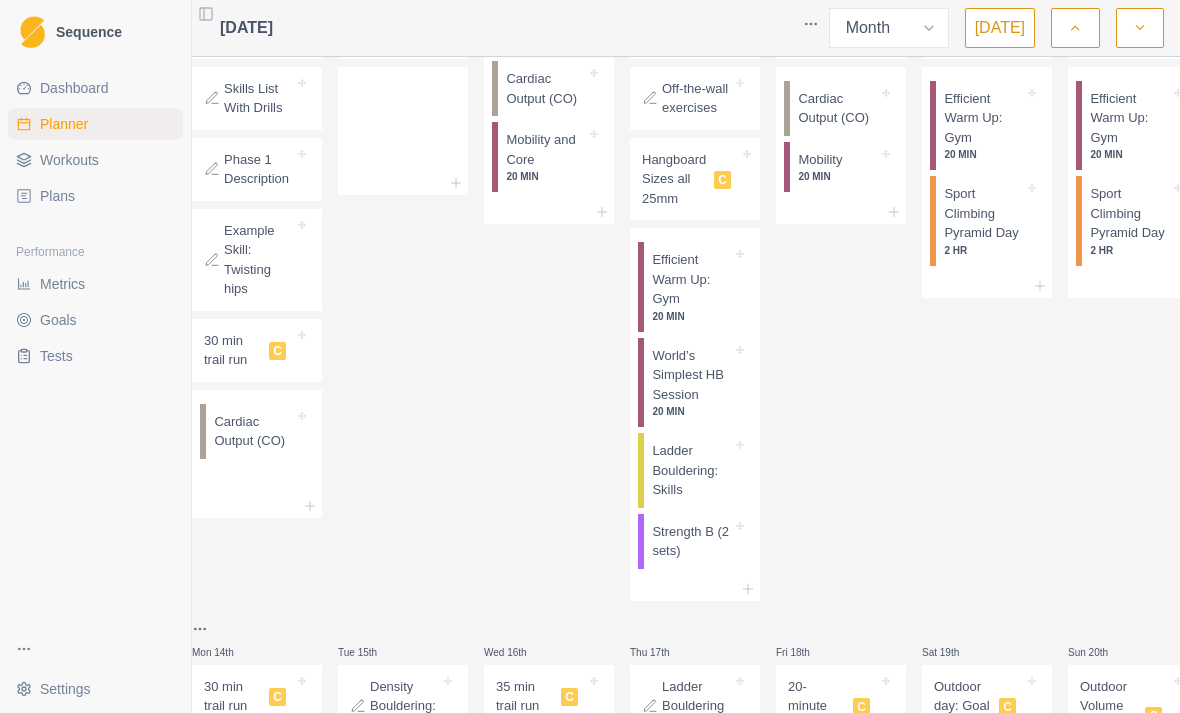 click on "Hangboard Sizes all 25mm" at bounding box center [674, 179] 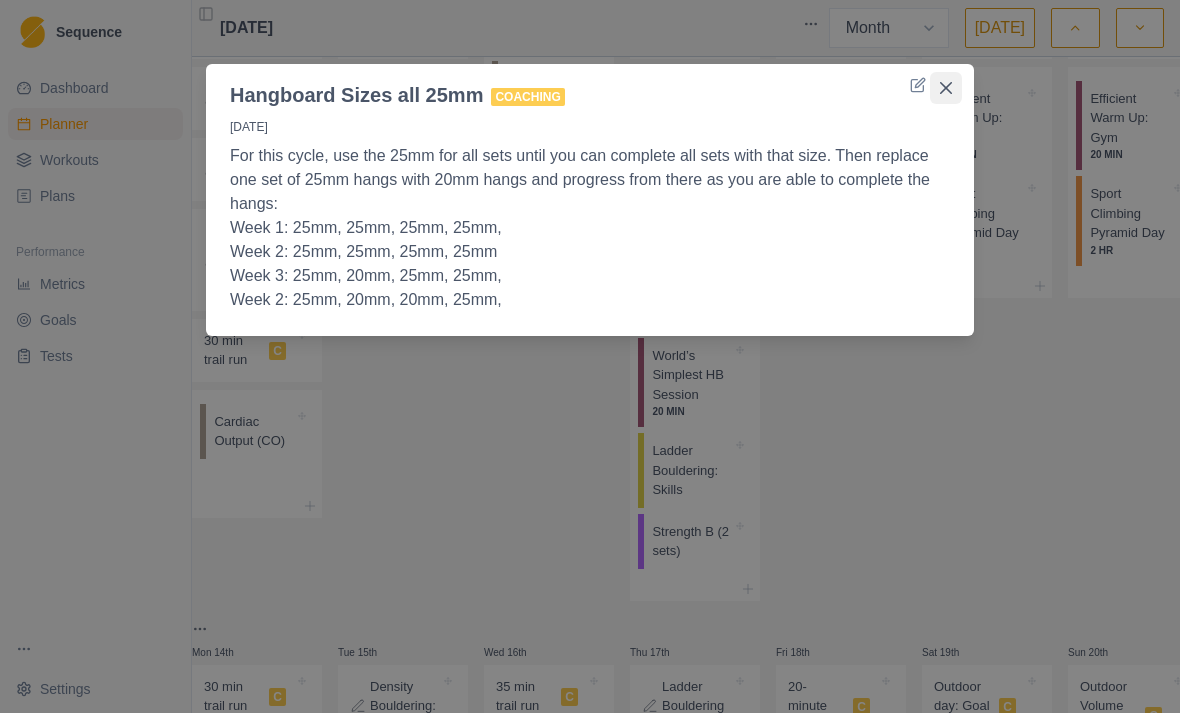 click 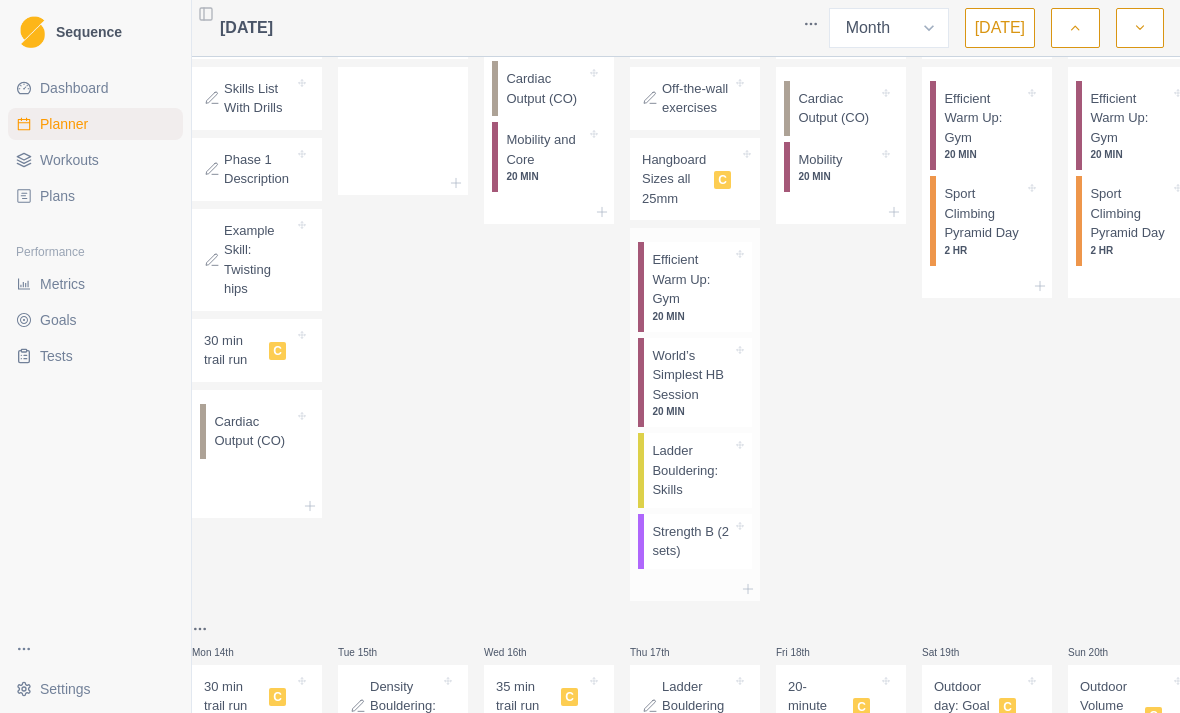 click on "Efficient Warm Up: Gym" at bounding box center (692, 279) 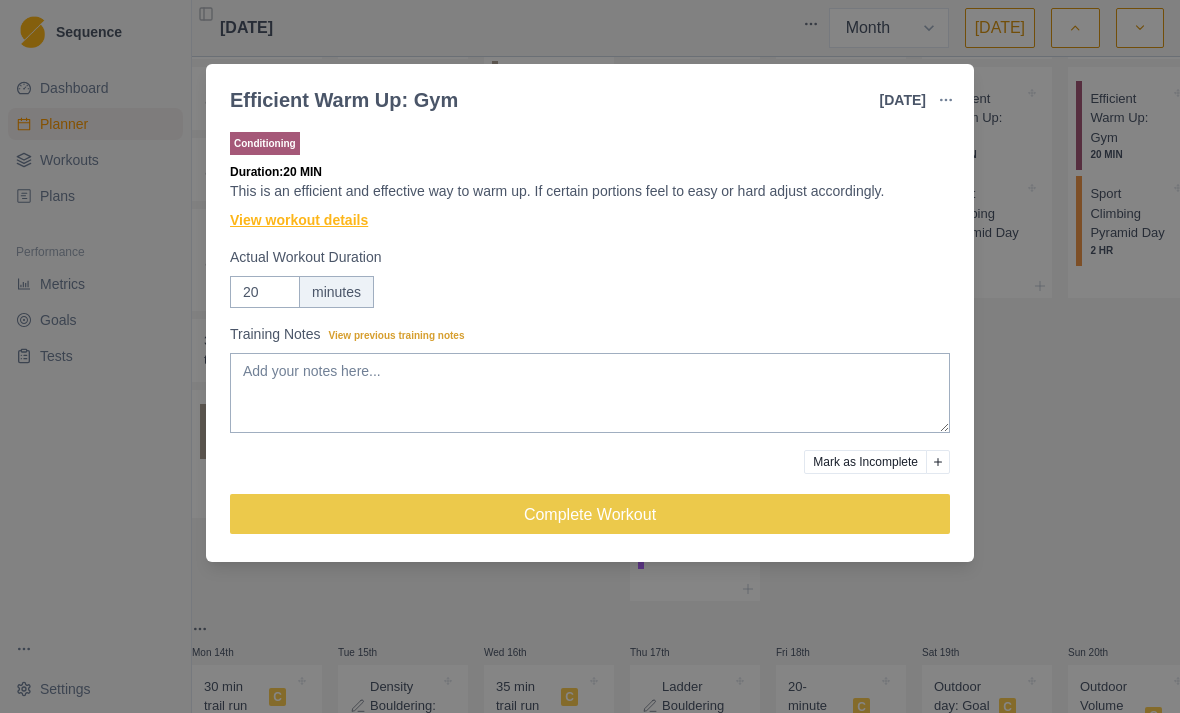 click on "View workout details" at bounding box center (299, 220) 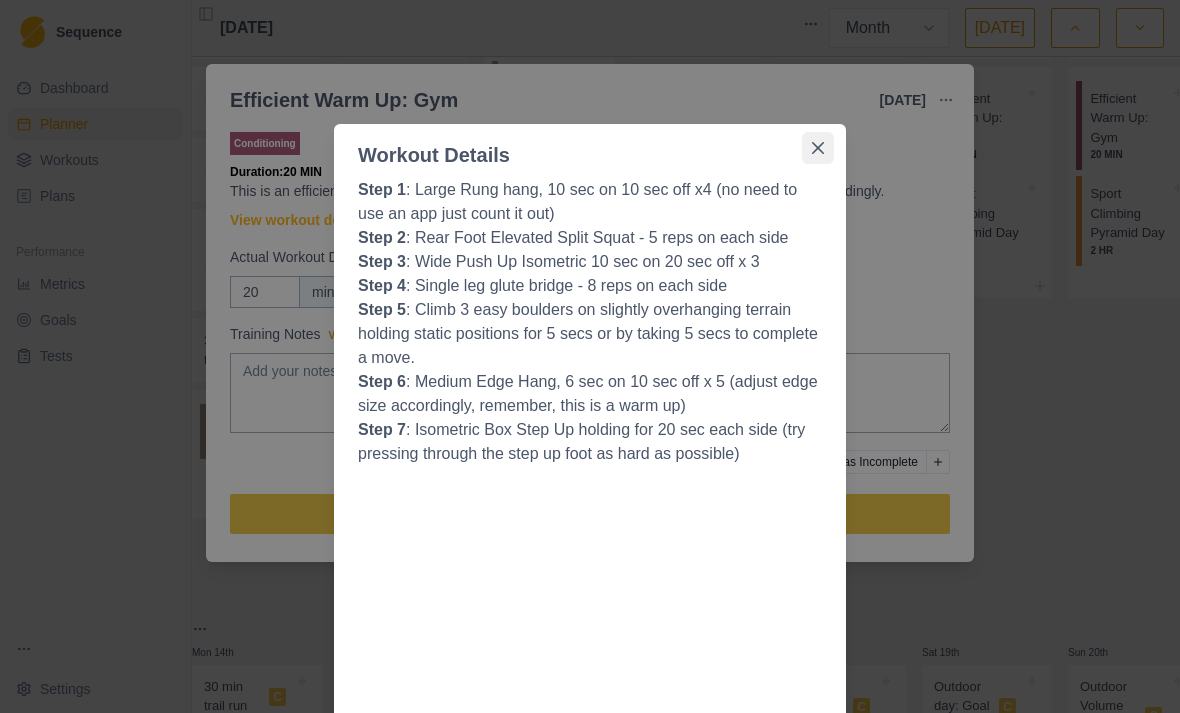 click at bounding box center [818, 148] 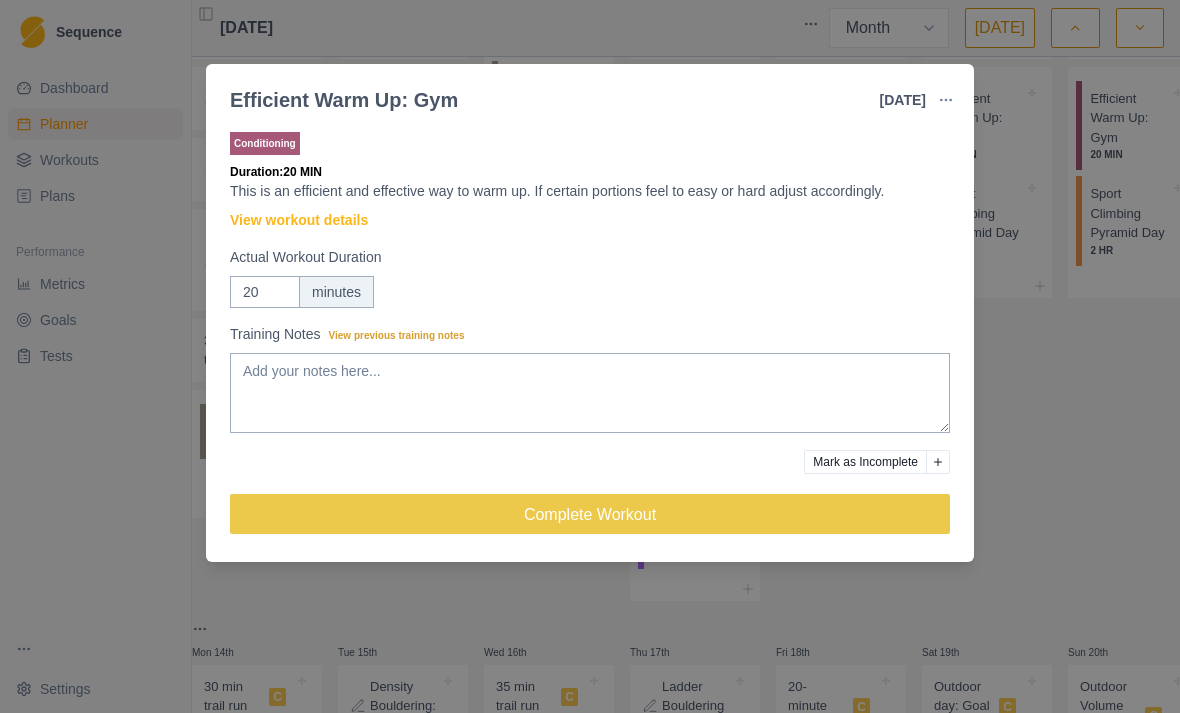 click on "Efficient Warm Up: Gym [DATE] Link To Goal View Workout Metrics Edit Original Workout Reschedule Workout Remove From Schedule Conditioning Duration:  20 MIN This is an efficient and effective way to warm up. If certain portions feel to easy or hard adjust accordingly. View workout details Actual Workout Duration 20 minutes Training Notes View previous training notes Mark as Incomplete Complete Workout" at bounding box center [590, 356] 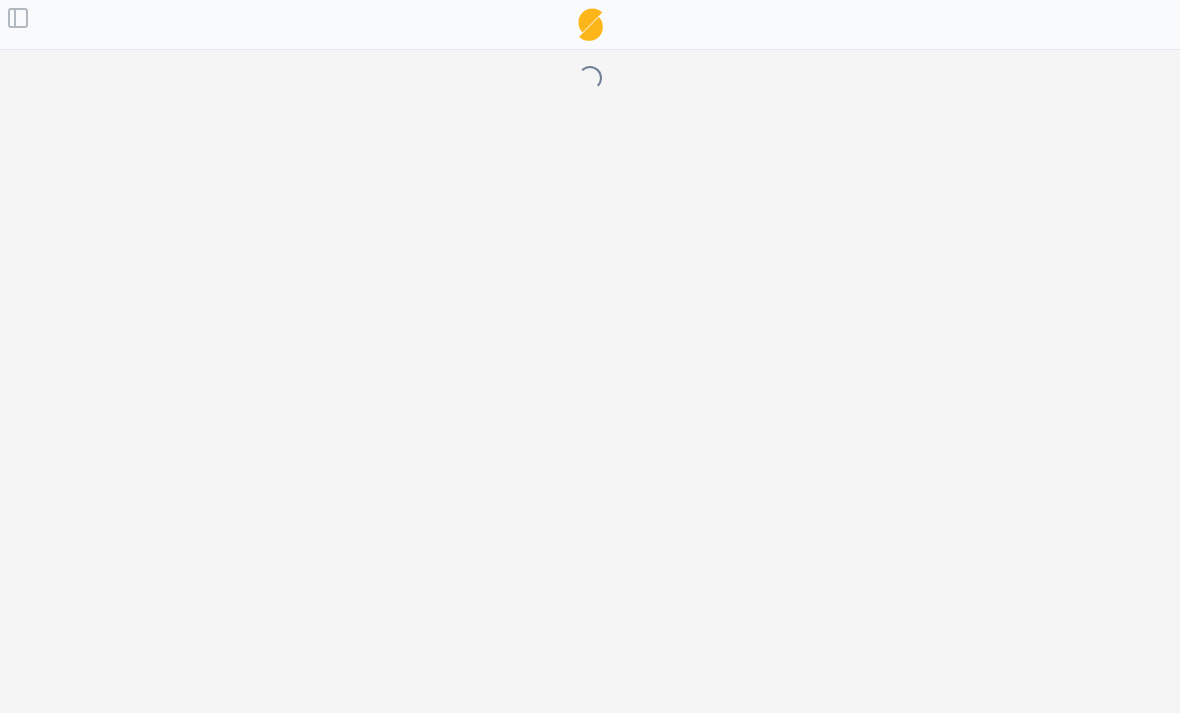select on "month" 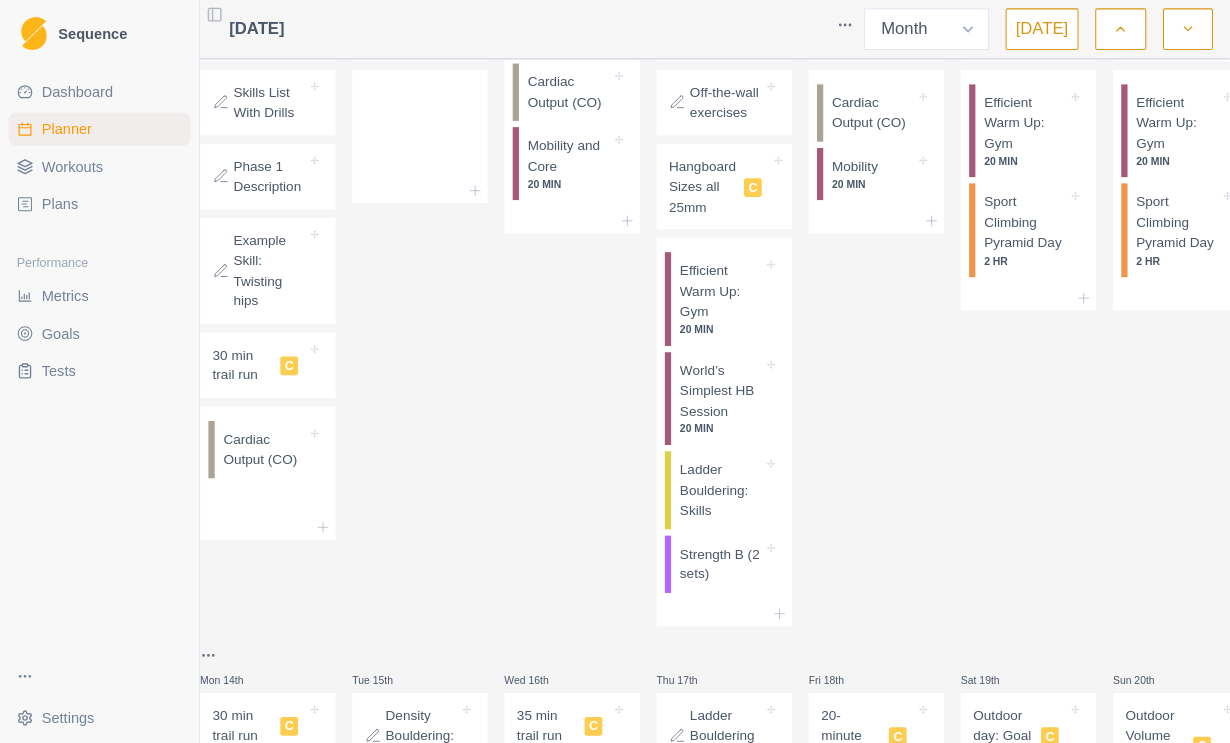 scroll, scrollTop: 0, scrollLeft: 0, axis: both 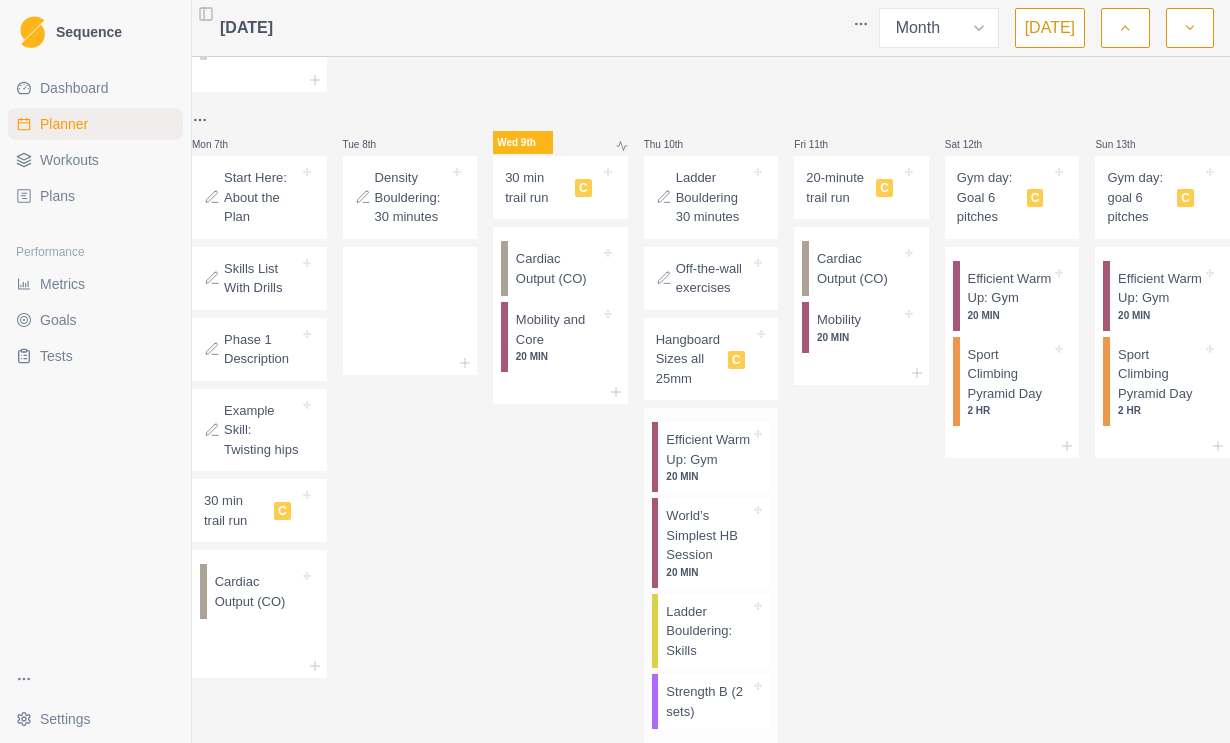 click on "Efficient Warm Up: Gym" at bounding box center (708, 449) 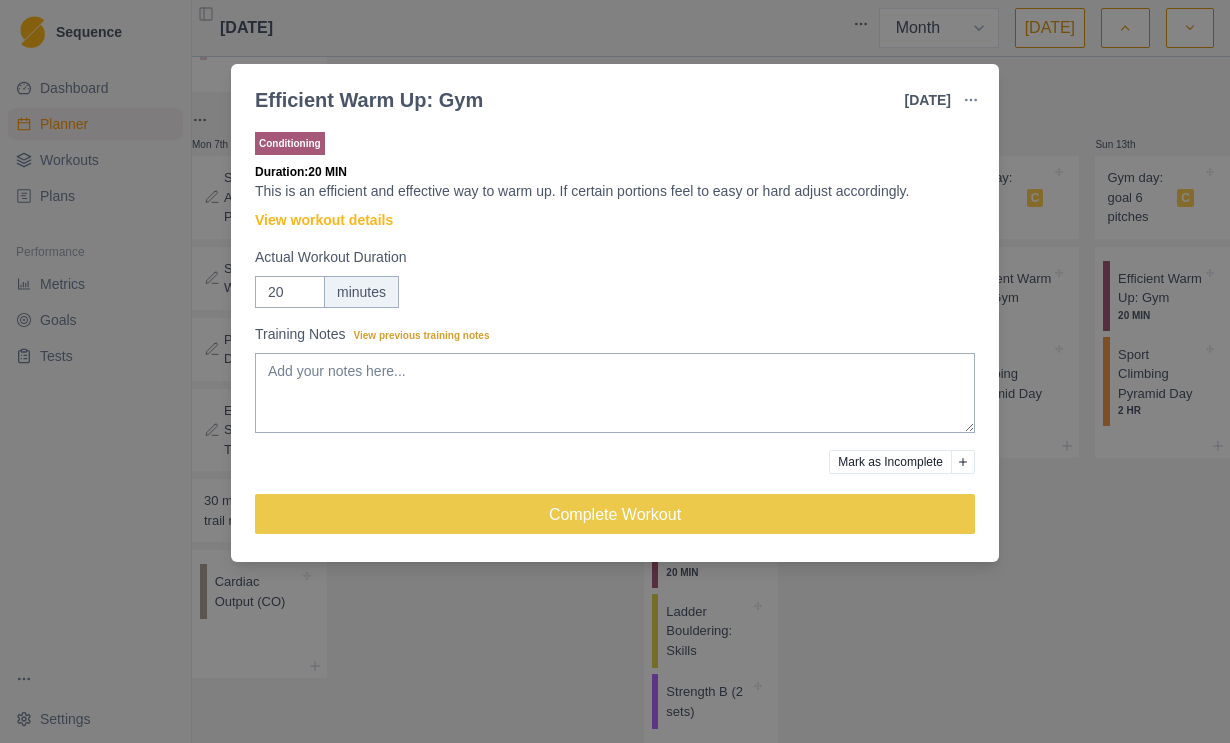 click on "Efficient Warm Up: Gym [DATE] Link To Goal View Workout Metrics Edit Original Workout Reschedule Workout Remove From Schedule Conditioning Duration:  20 MIN This is an efficient and effective way to warm up. If certain portions feel to easy or hard adjust accordingly. View workout details Actual Workout Duration 20 minutes Training Notes View previous training notes Mark as Incomplete Complete Workout" at bounding box center [615, 371] 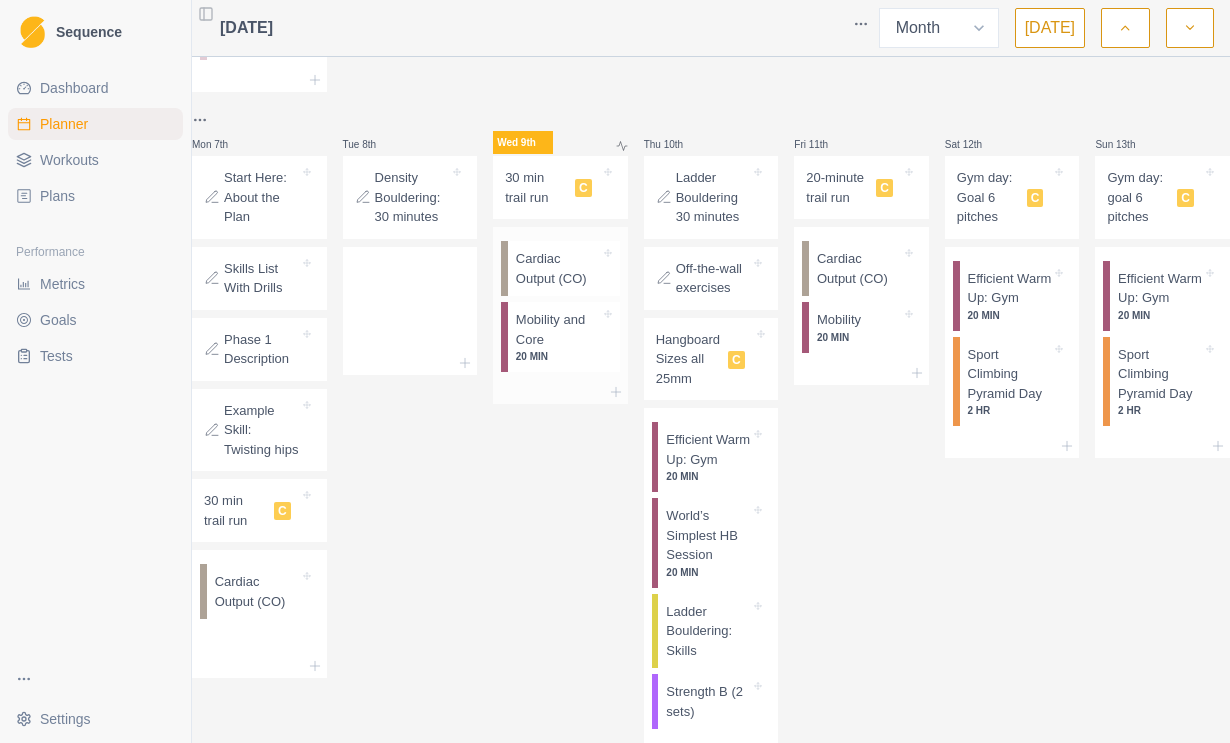 click on "Mobility and Core" at bounding box center (558, 329) 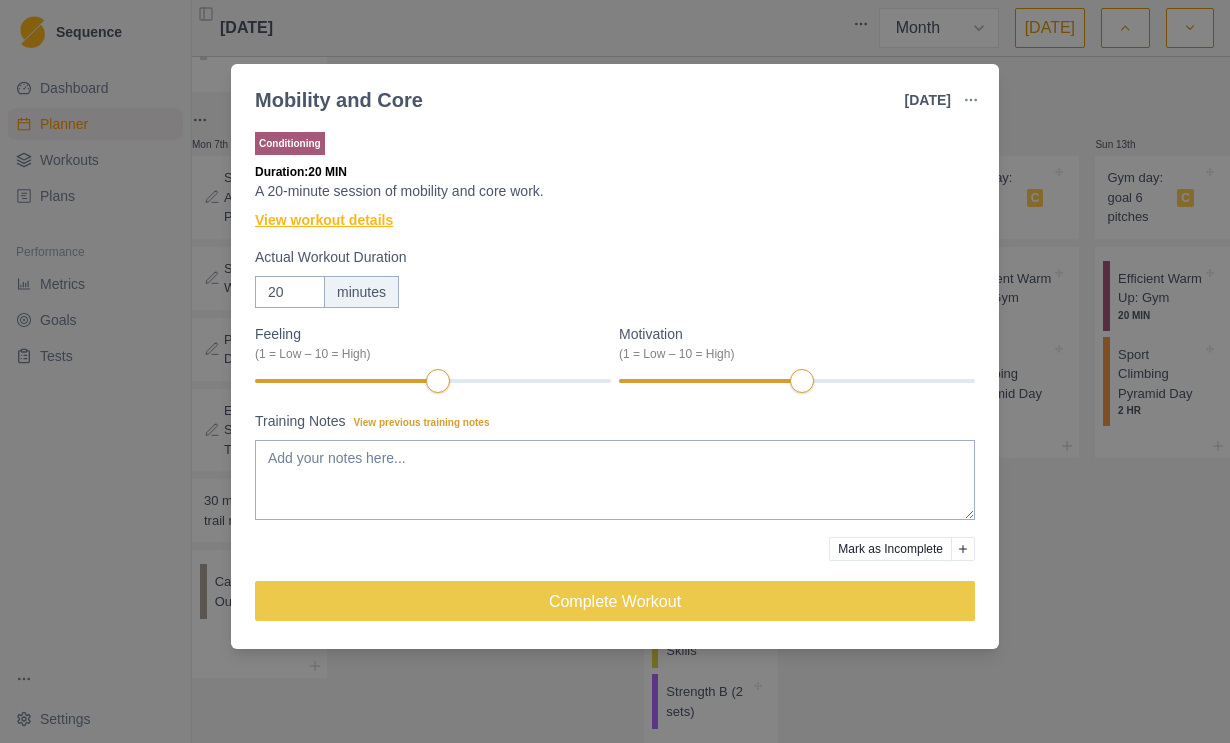 click on "View workout details" at bounding box center (324, 220) 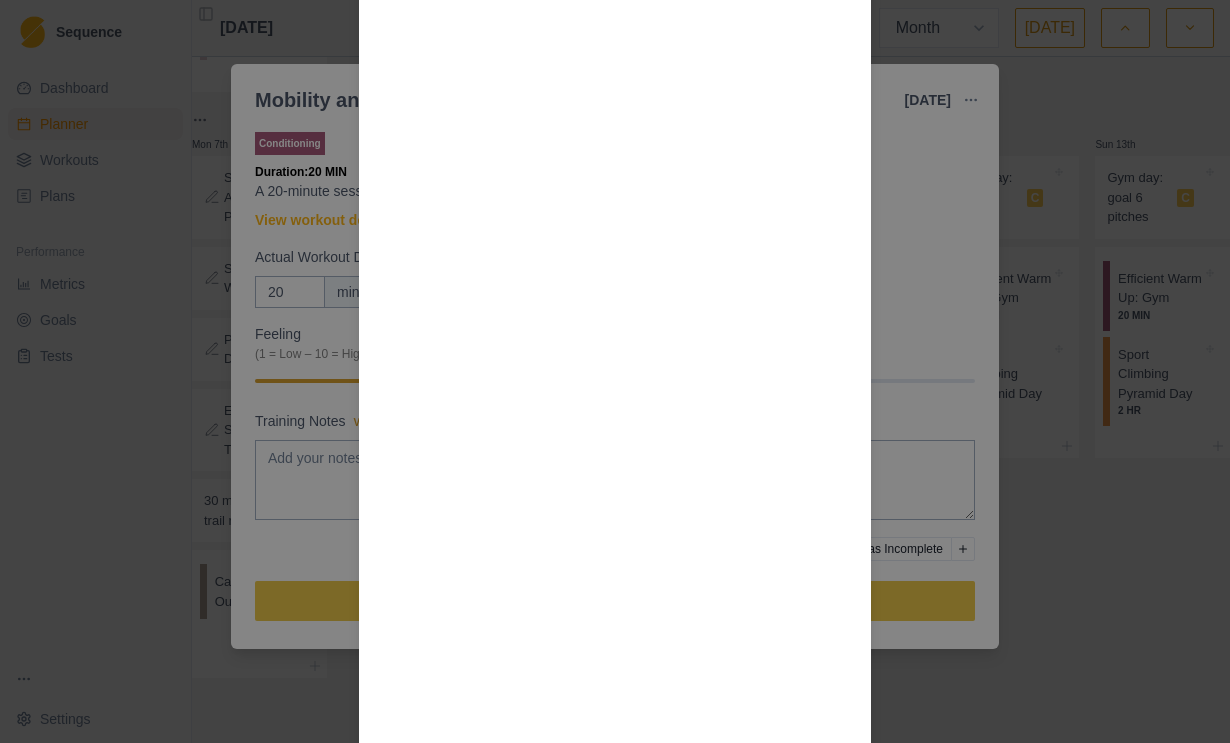 scroll, scrollTop: 923, scrollLeft: 0, axis: vertical 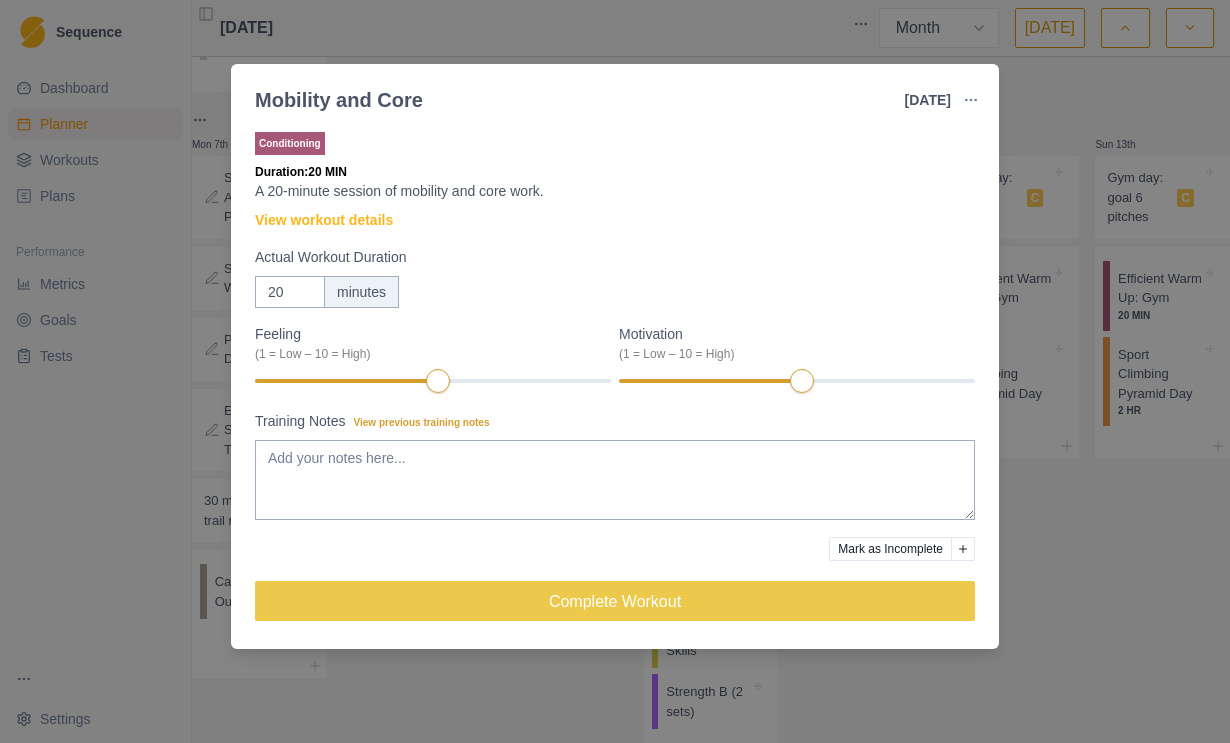 click on "Mobility and Core  [DATE] Link To Goal View Workout Metrics Edit Original Workout Reschedule Workout Remove From Schedule Conditioning Duration:  20 MIN A 20-minute session of mobility and core work. View workout details Actual Workout Duration 20 minutes Feeling (1 = Low – 10 = High) Motivation (1 = Low – 10 = High) Training Notes View previous training notes Mark as Incomplete Complete Workout" at bounding box center [615, 371] 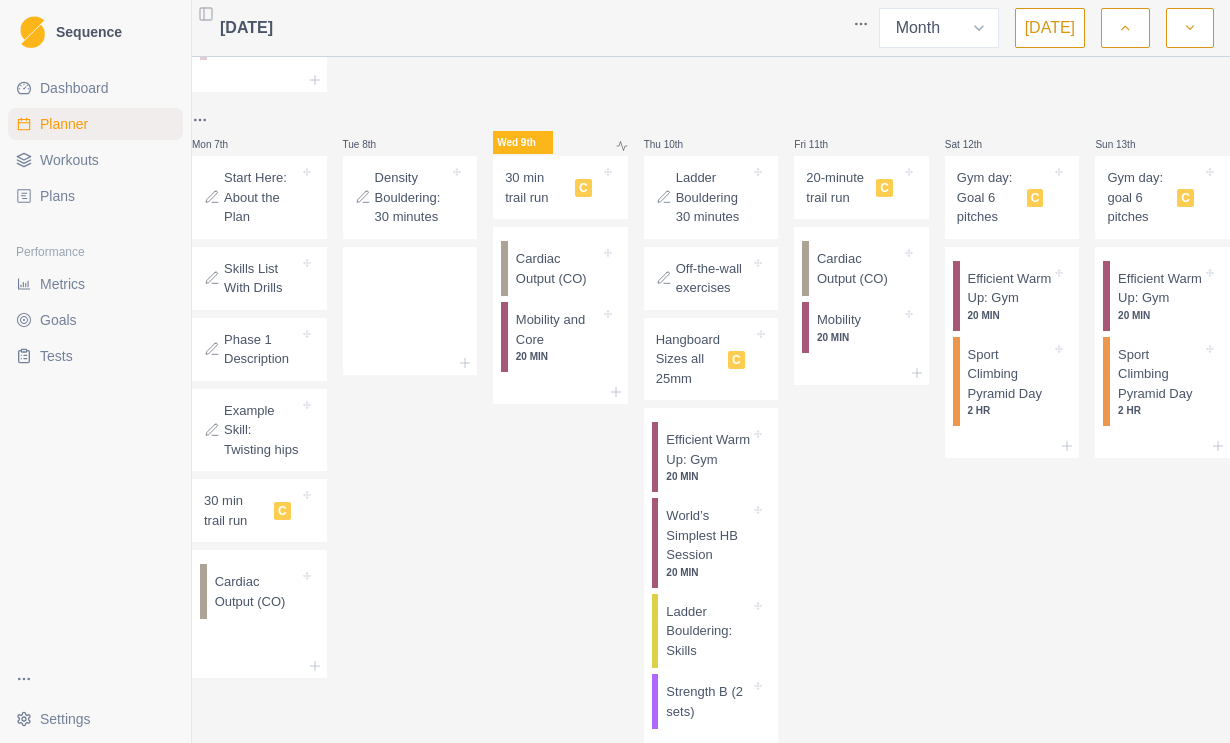 click on "Ladder Bouldering 30 minutes" at bounding box center [713, 197] 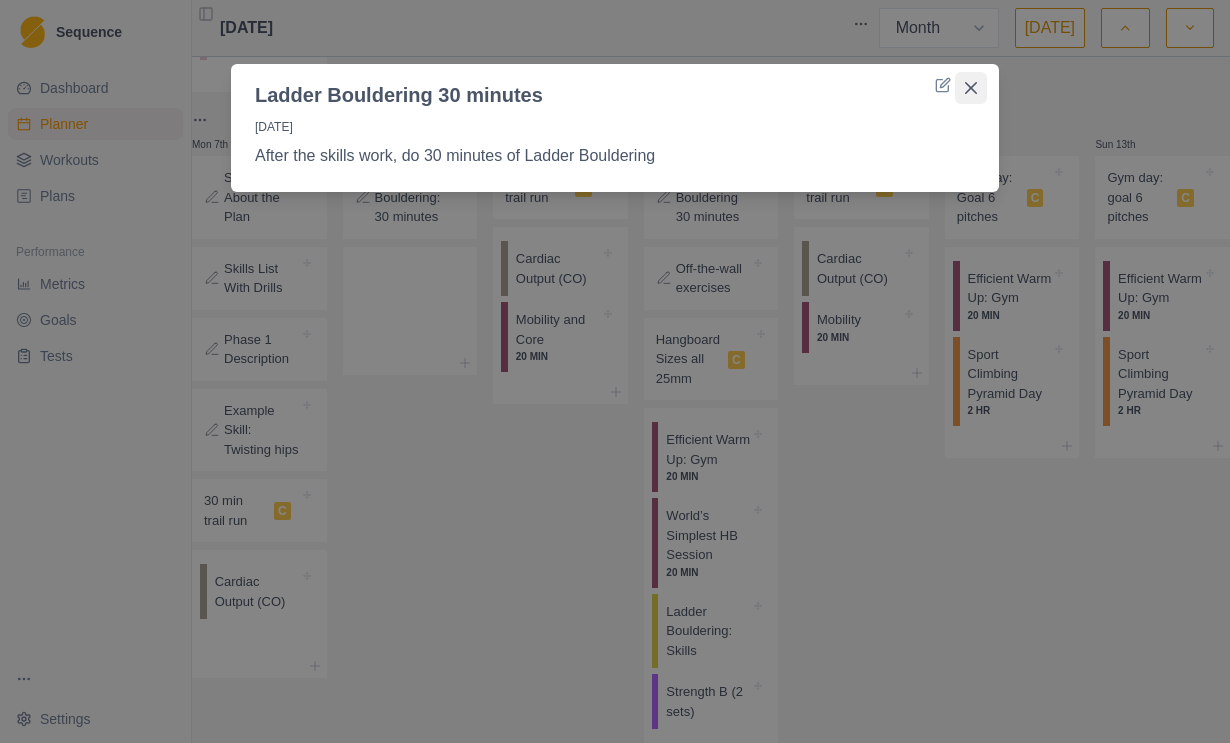 click at bounding box center [971, 88] 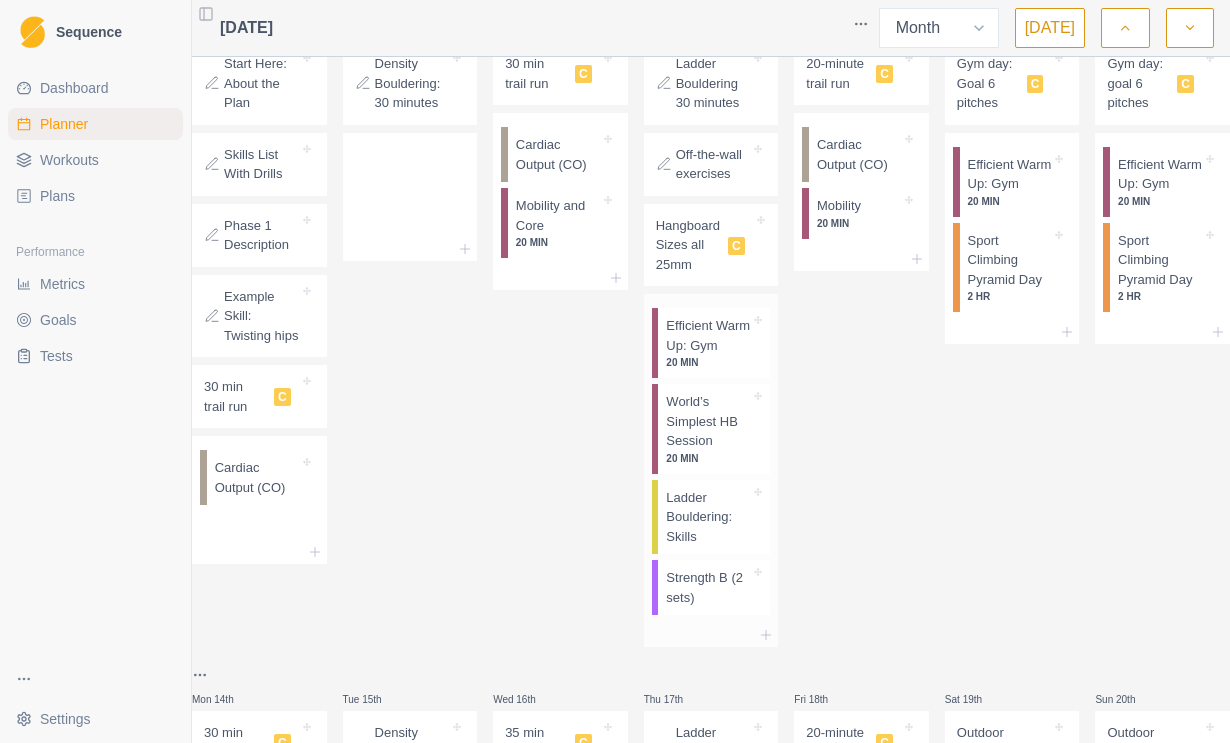 scroll, scrollTop: 519, scrollLeft: 0, axis: vertical 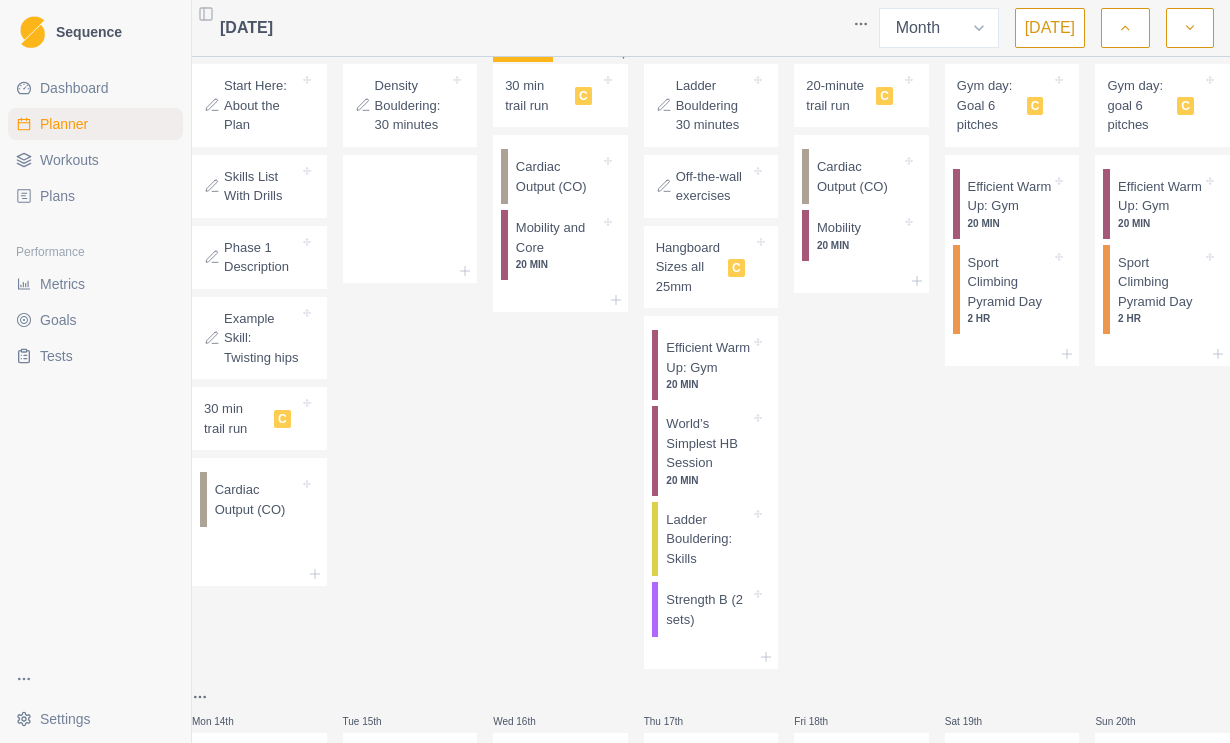 click on "Ladder Bouldering 30 minutes" at bounding box center (713, 105) 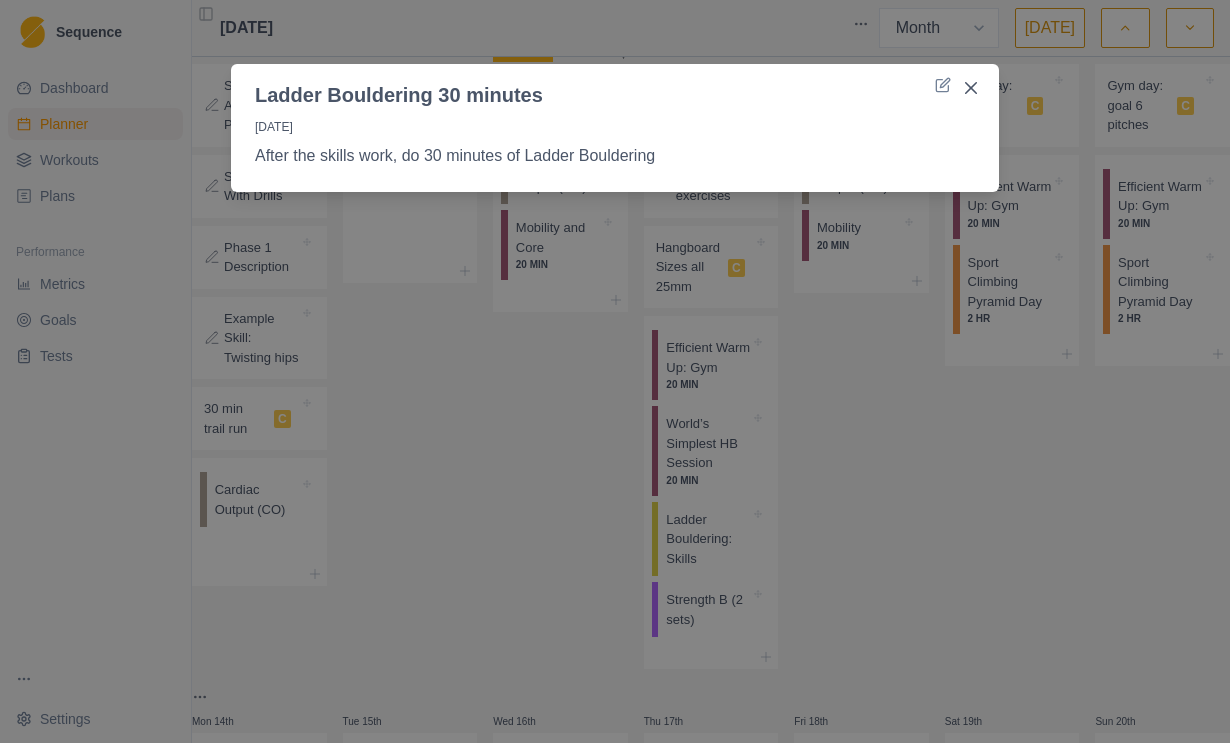 click at bounding box center [971, 88] 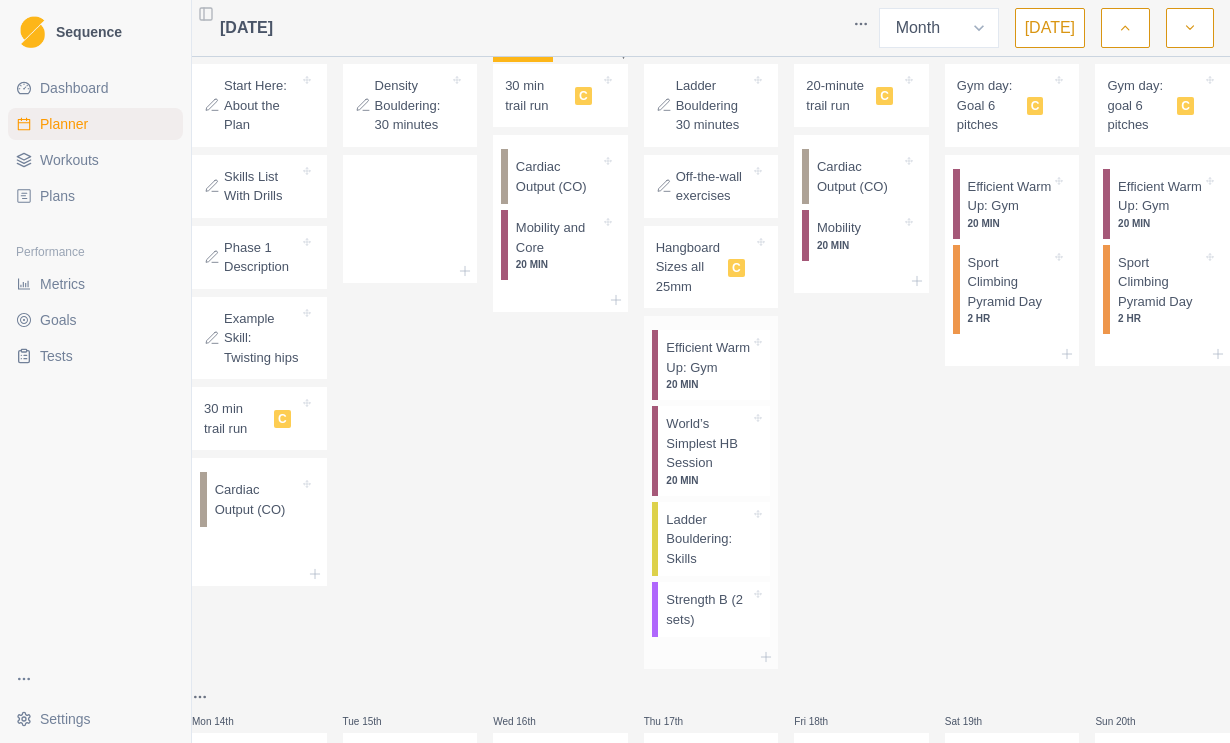 click on "Strength B (2 sets)" at bounding box center [708, 609] 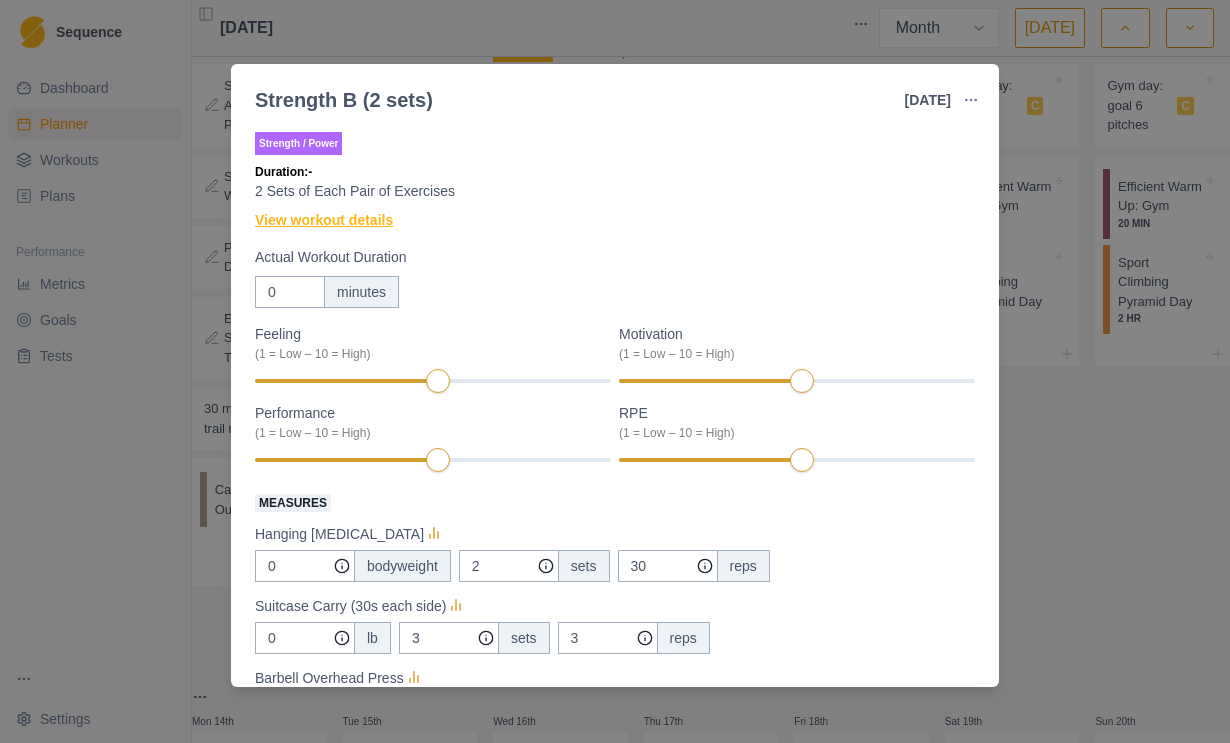 click on "View workout details" at bounding box center [324, 220] 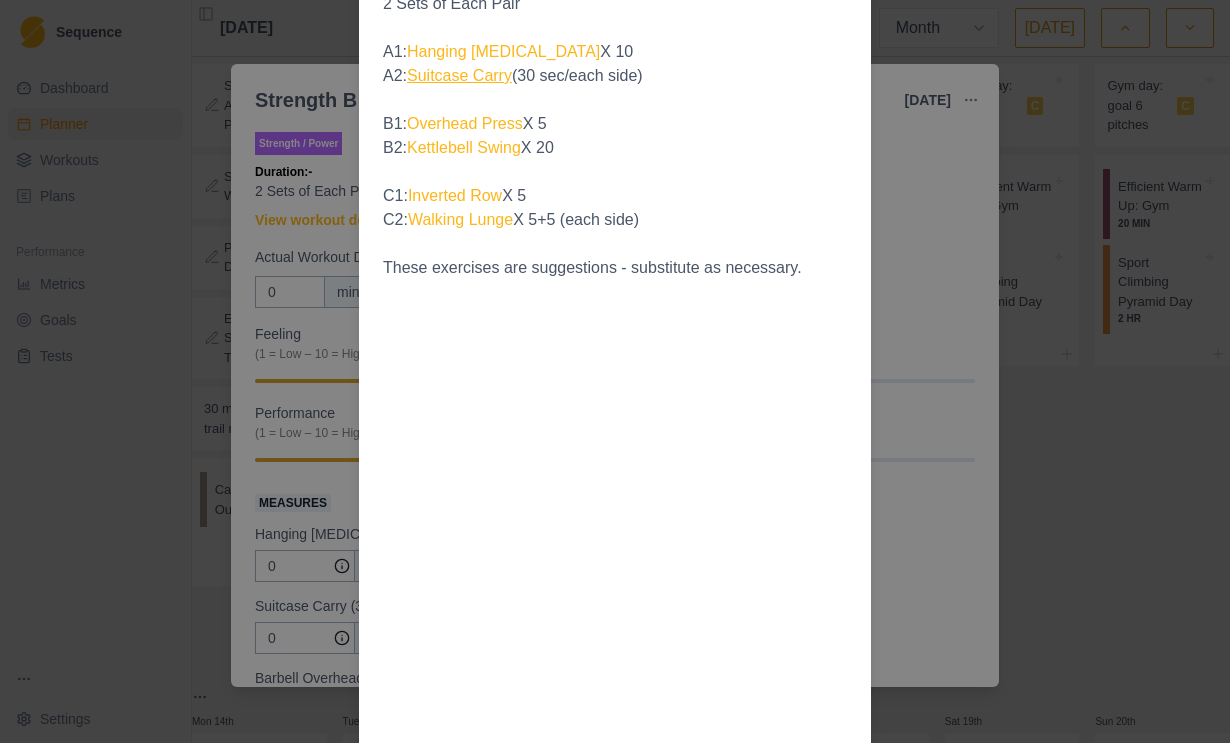 scroll, scrollTop: 421, scrollLeft: 0, axis: vertical 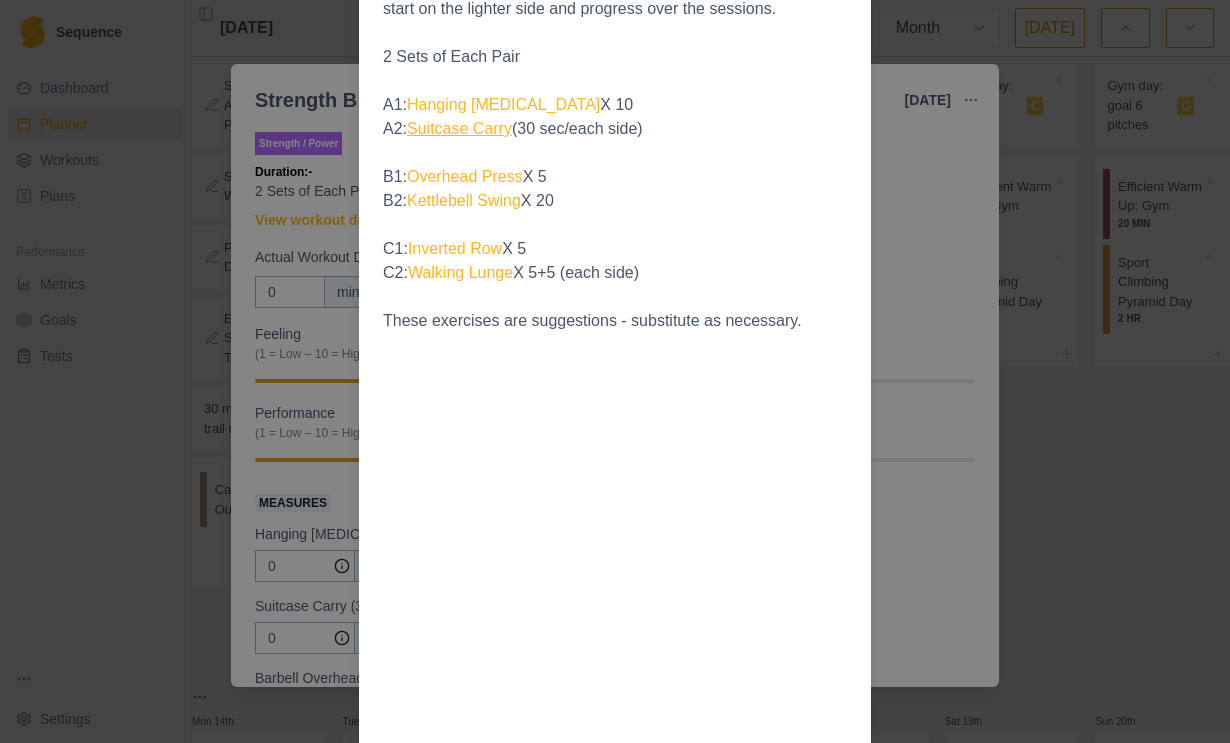 click on "Suitcase Carry" at bounding box center [459, 128] 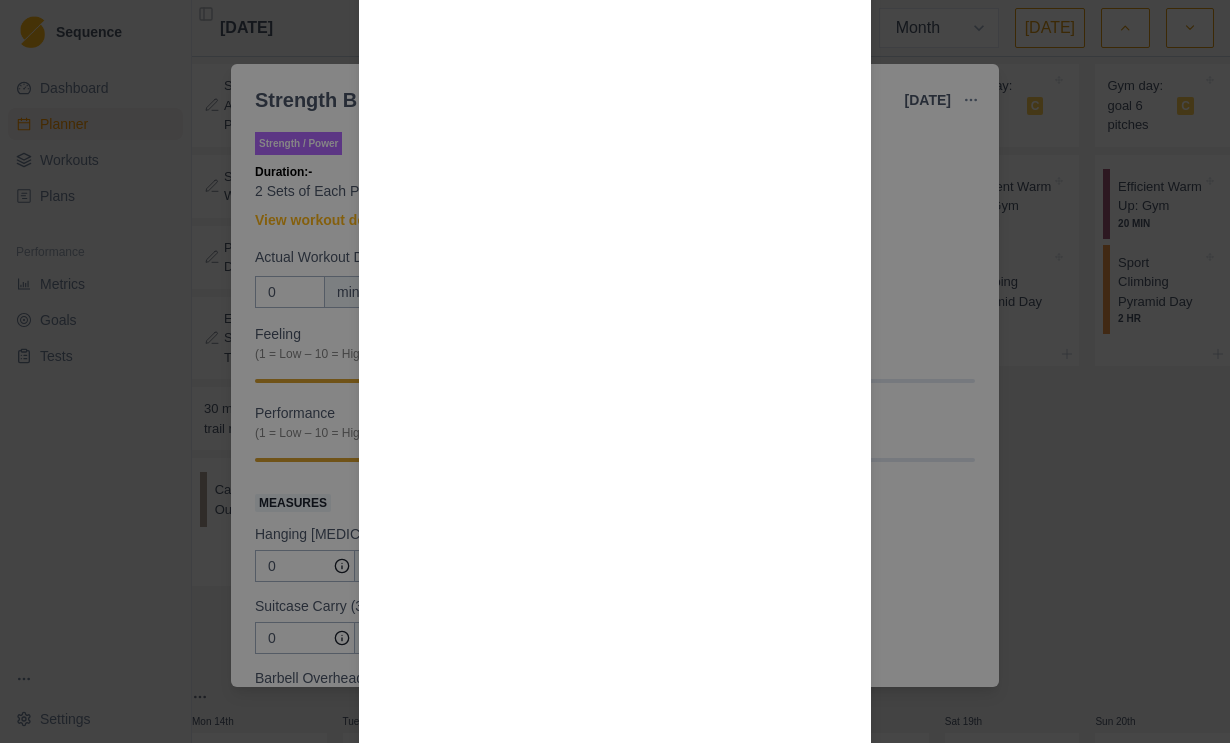 scroll, scrollTop: 1983, scrollLeft: 0, axis: vertical 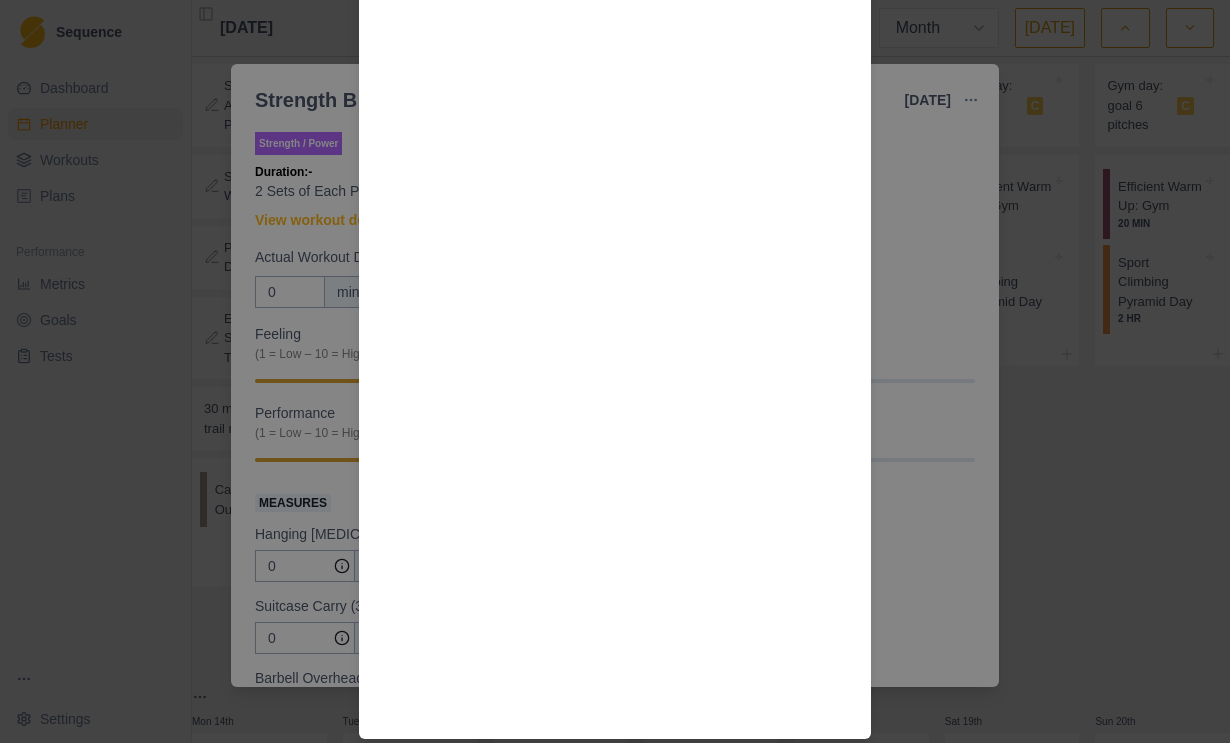 click on "Workout Details This workout is set up to do each pair of exercises as a “superset” - doing exercise one followed by exercise two with little rest. After exercise 2, rest 60-90 seconds (longer if needed!), then start in again for the prescribed number of sets.  The Rules: Warm up very well. Do the exercises right. Get help or substitute if you don't know the form. Never miss a rep. Lift heavy, but don't go to failure. It's better to start on the lighter side and progress over the sessions. 2 Sets of Each Pair A1:  Hanging [MEDICAL_DATA]  X 10 A2:  Suitcase Carry  (30 sec/each side) B1:  Overhead Press  X 5 B2:  Kettlebell Swing  X 20 C1:  Inverted Row  X 5 C2:  Walking Lunge  X 5+5 (each side) These exercises are suggestions - substitute as necessary." at bounding box center [615, 371] 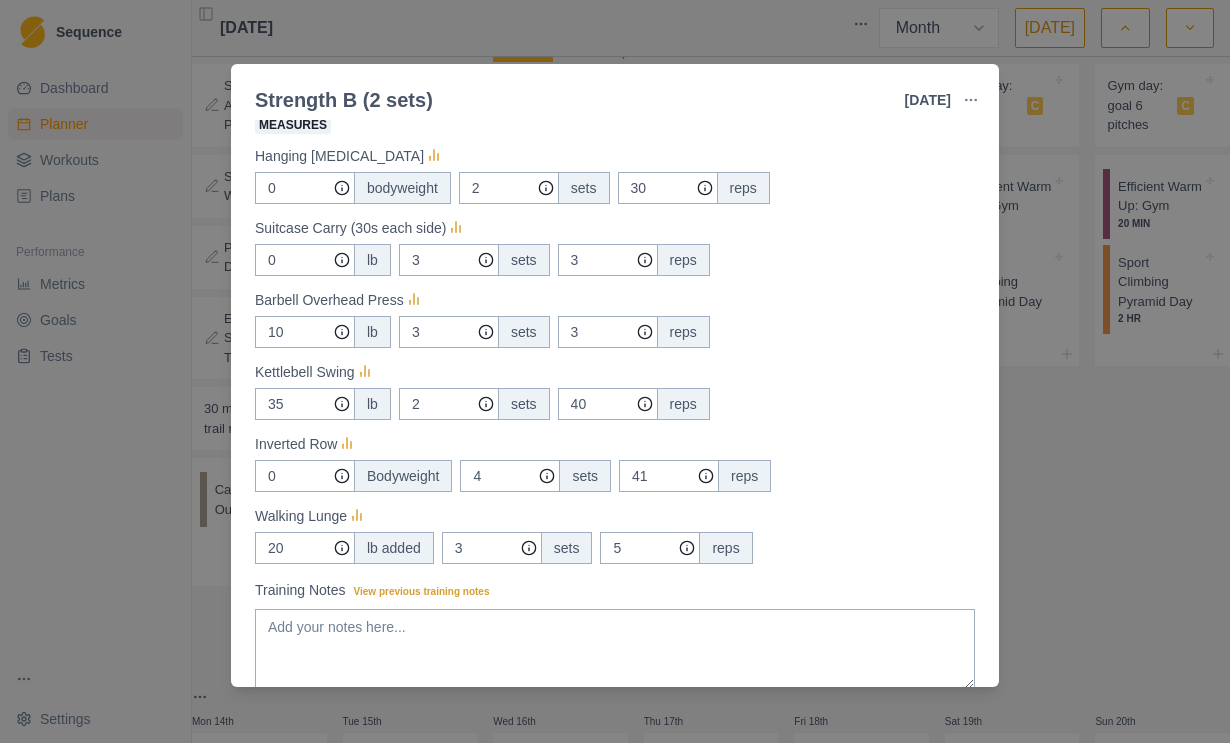 scroll, scrollTop: 380, scrollLeft: 0, axis: vertical 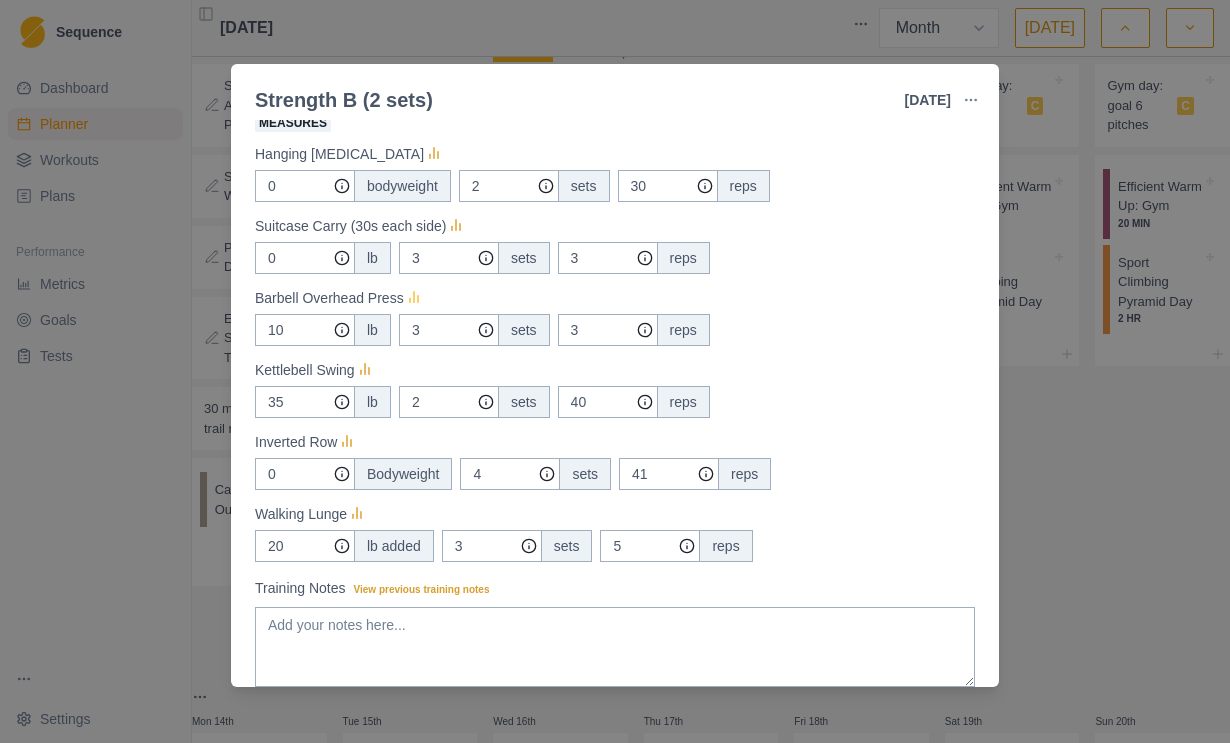 click 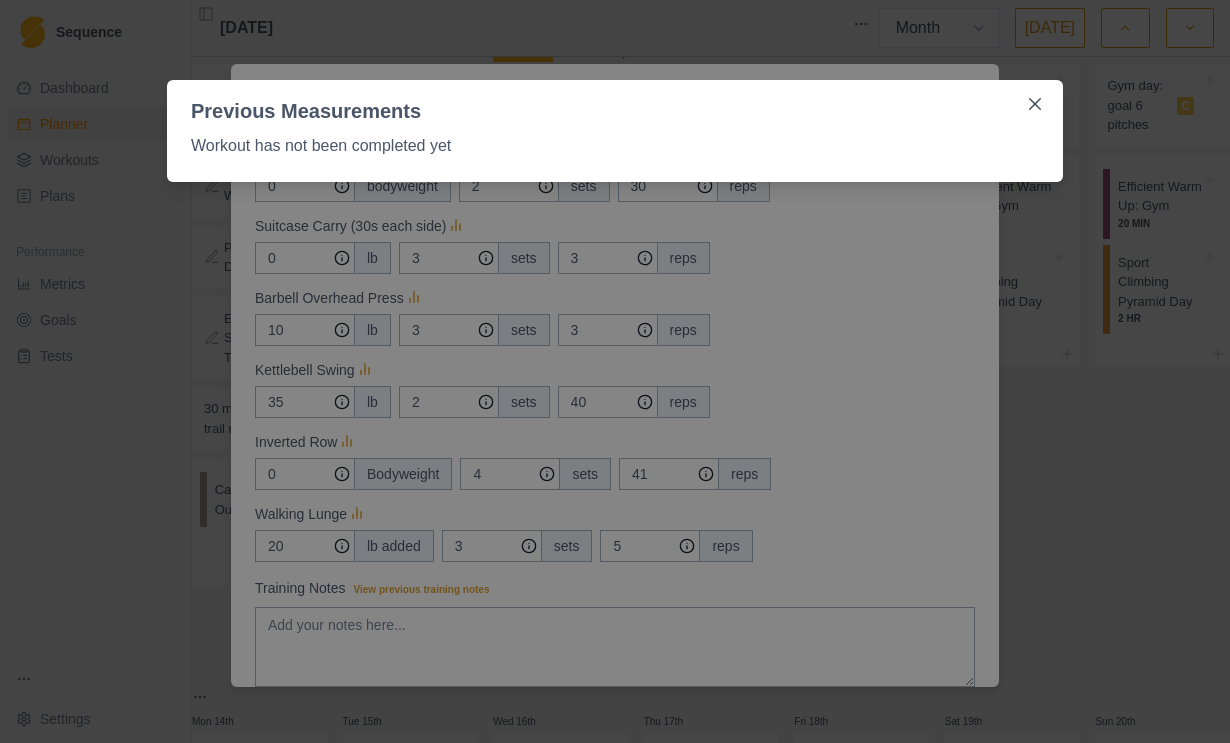 click on "Previous Measurements Workout has not been completed yet" at bounding box center (615, 371) 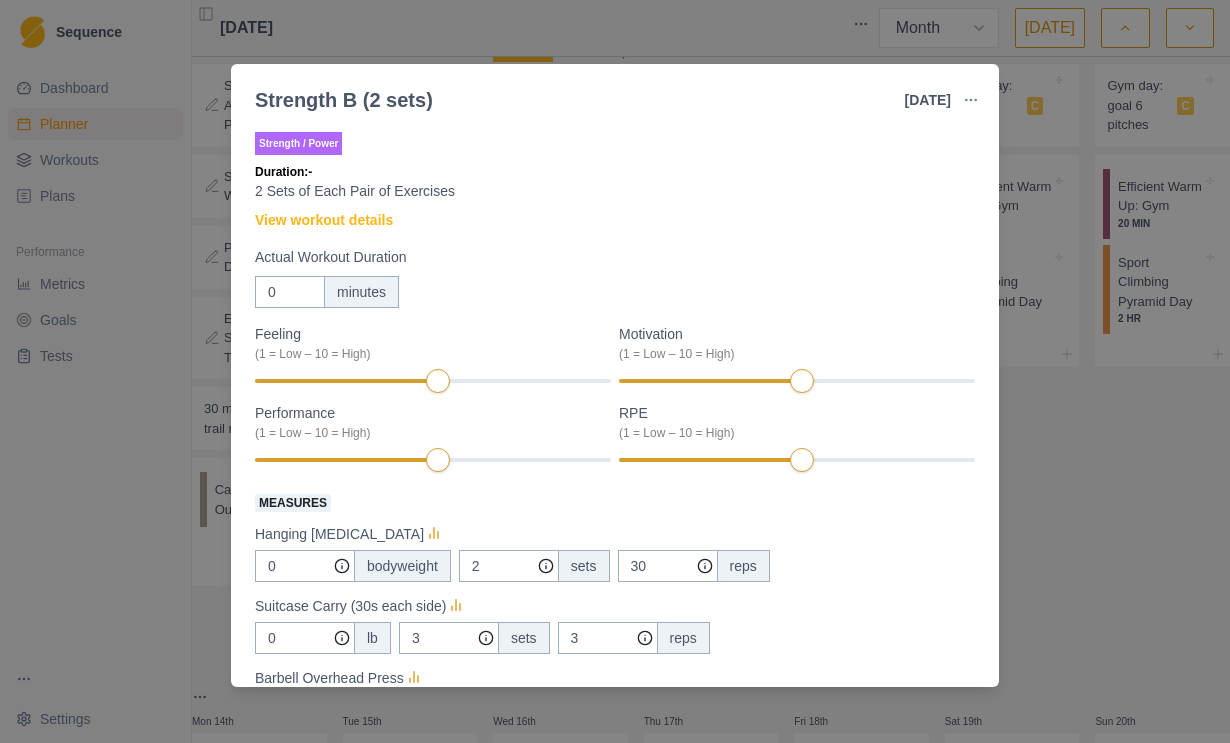 scroll, scrollTop: 0, scrollLeft: 0, axis: both 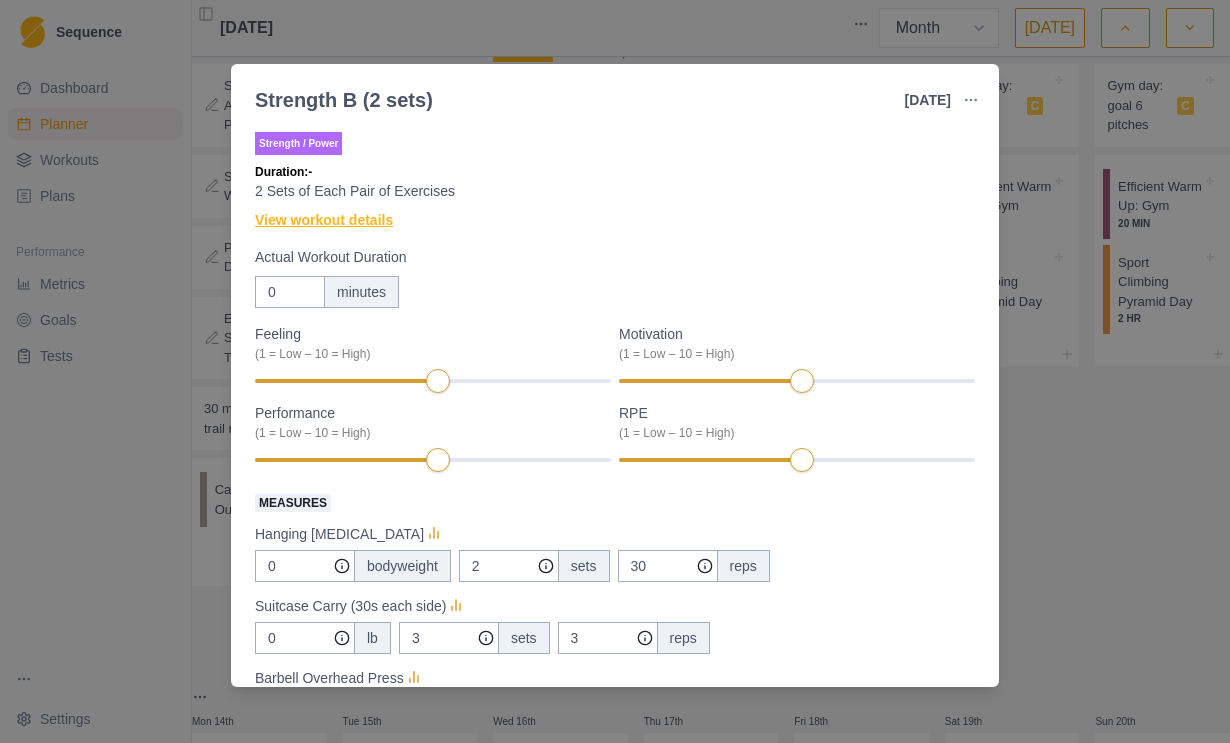 click on "View workout details" at bounding box center (324, 220) 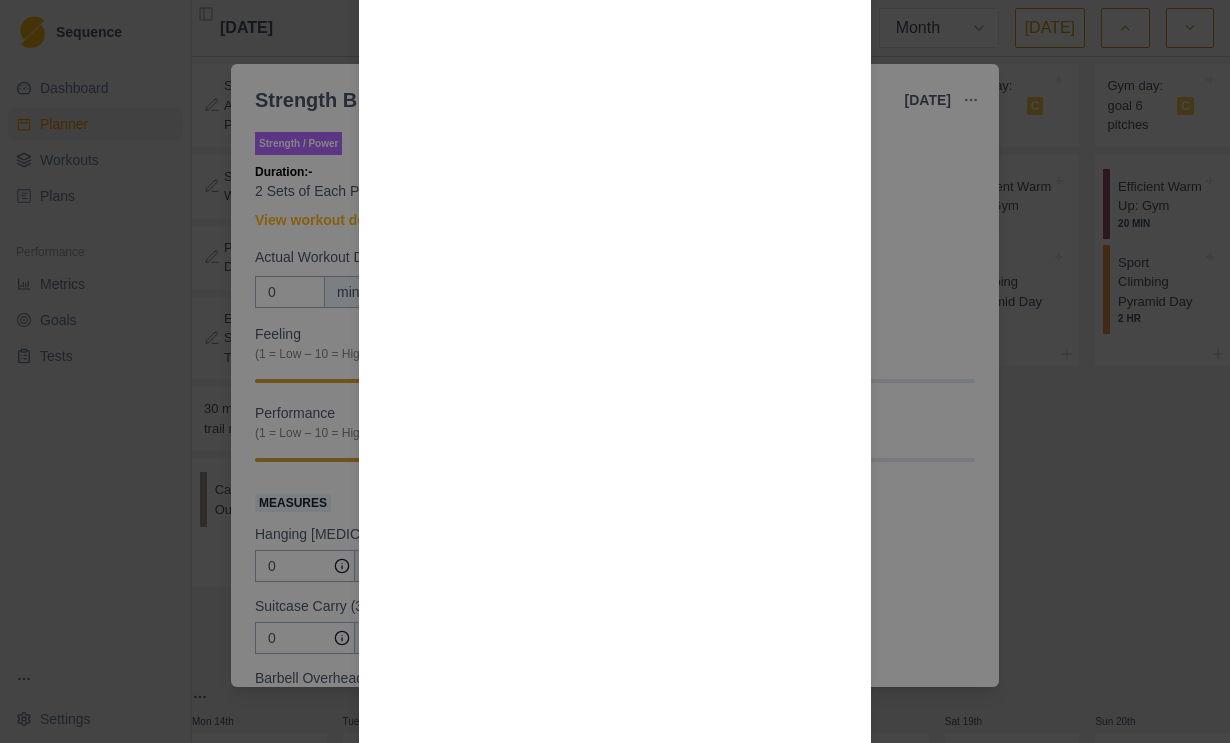 scroll, scrollTop: 1328, scrollLeft: 0, axis: vertical 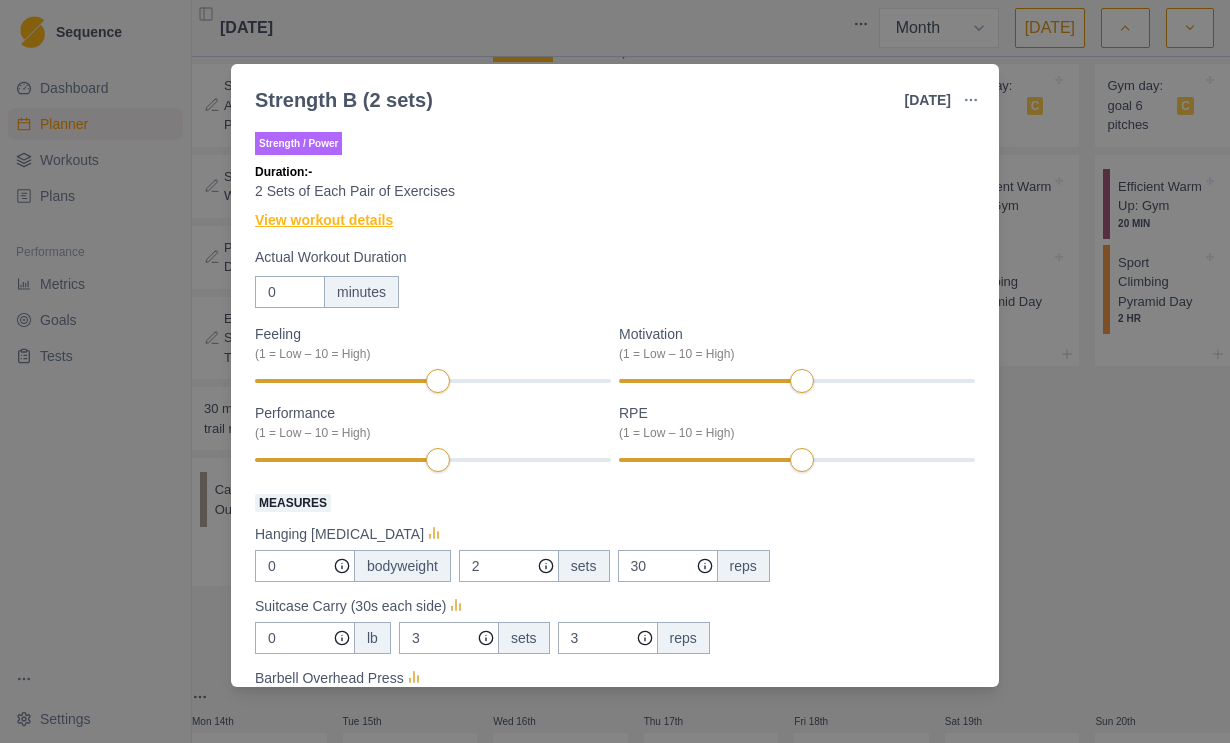 click on "View workout details" at bounding box center [324, 220] 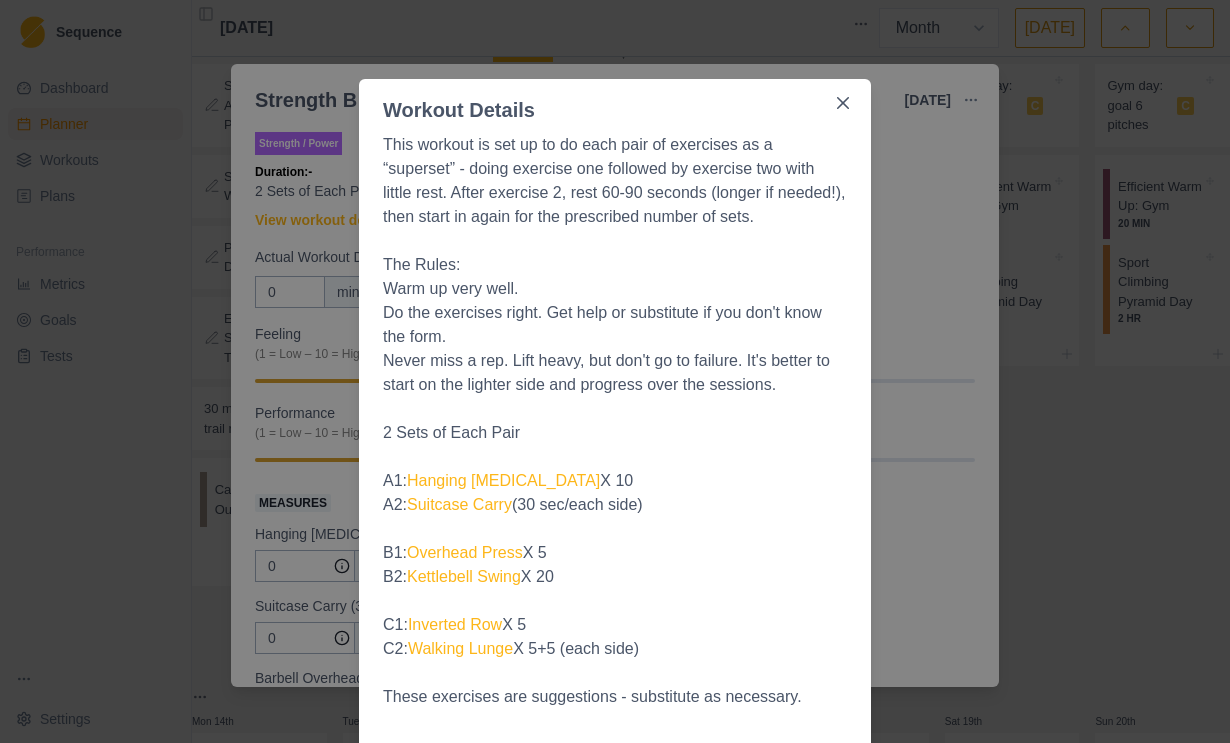 scroll, scrollTop: 61, scrollLeft: 0, axis: vertical 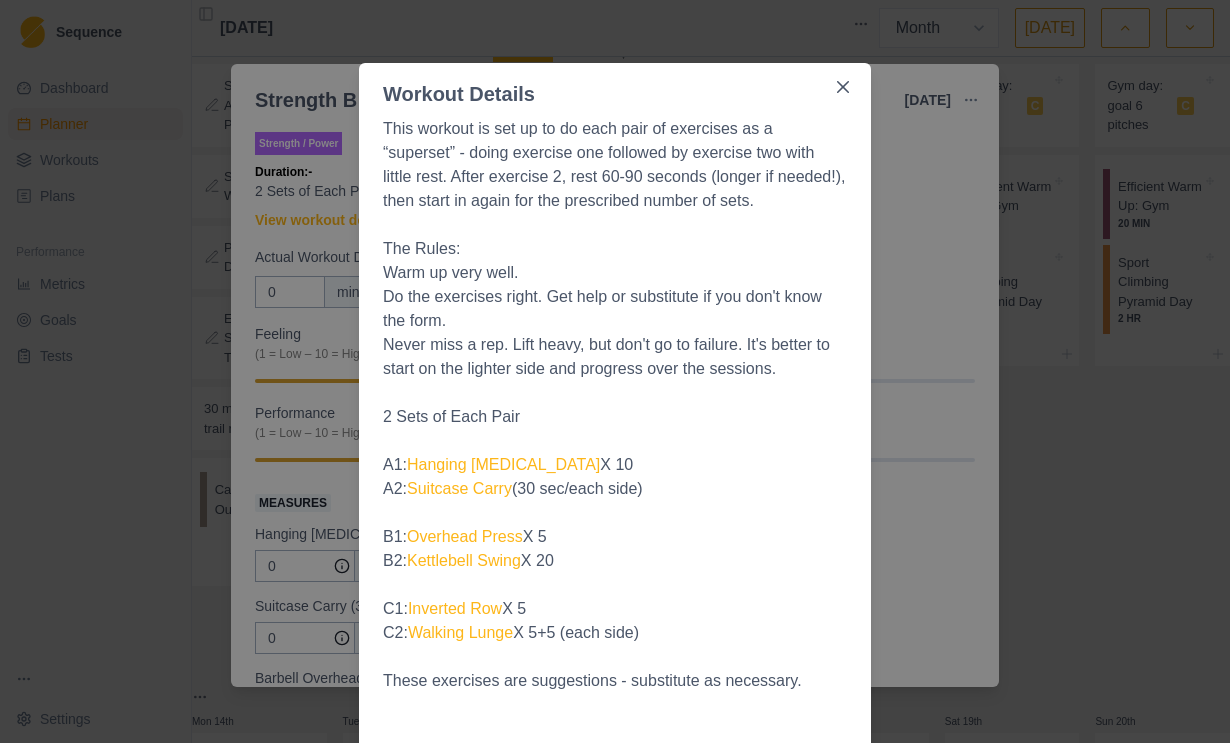 click on "Workout Details This workout is set up to do each pair of exercises as a “superset” - doing exercise one followed by exercise two with little rest. After exercise 2, rest 60-90 seconds (longer if needed!), then start in again for the prescribed number of sets.  The Rules: Warm up very well. Do the exercises right. Get help or substitute if you don't know the form. Never miss a rep. Lift heavy, but don't go to failure. It's better to start on the lighter side and progress over the sessions. 2 Sets of Each Pair A1:  Hanging [MEDICAL_DATA]  X 10 A2:  Suitcase Carry  (30 sec/each side) B1:  Overhead Press  X 5 B2:  Kettlebell Swing  X 20 C1:  Inverted Row  X 5 C2:  Walking Lunge  X 5+5 (each side) These exercises are suggestions - substitute as necessary." at bounding box center (615, 371) 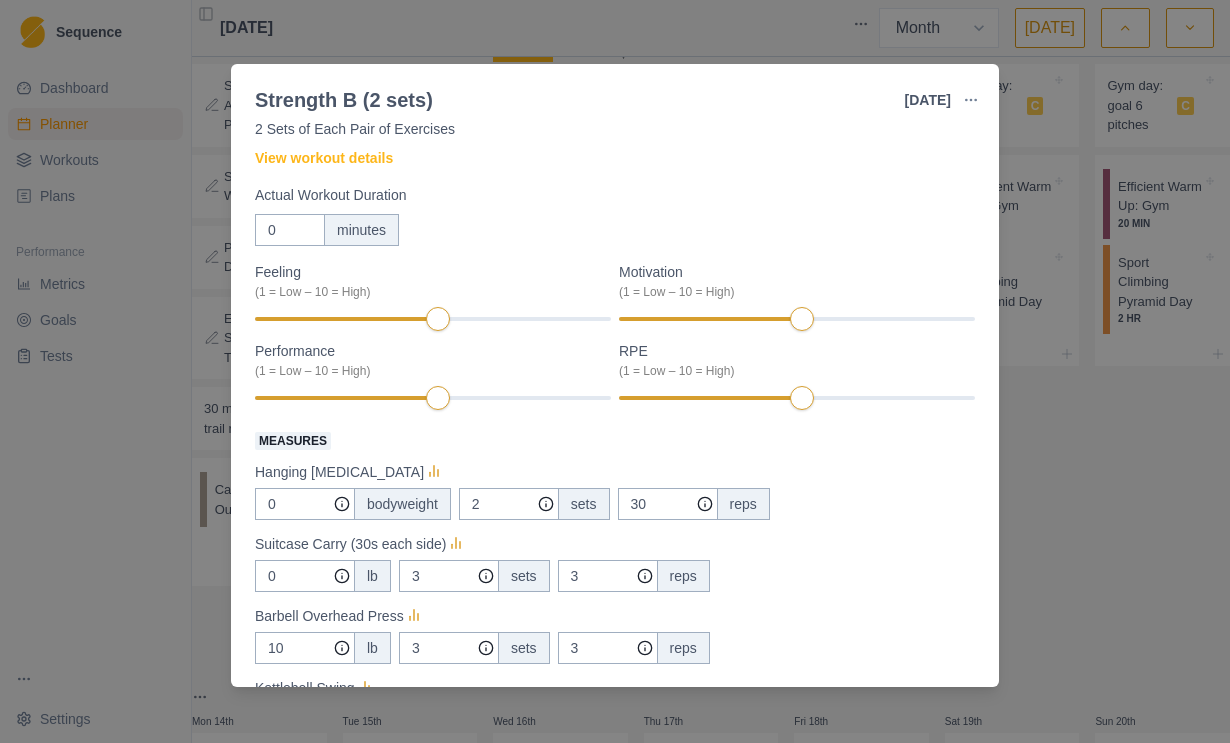 scroll, scrollTop: 84, scrollLeft: 0, axis: vertical 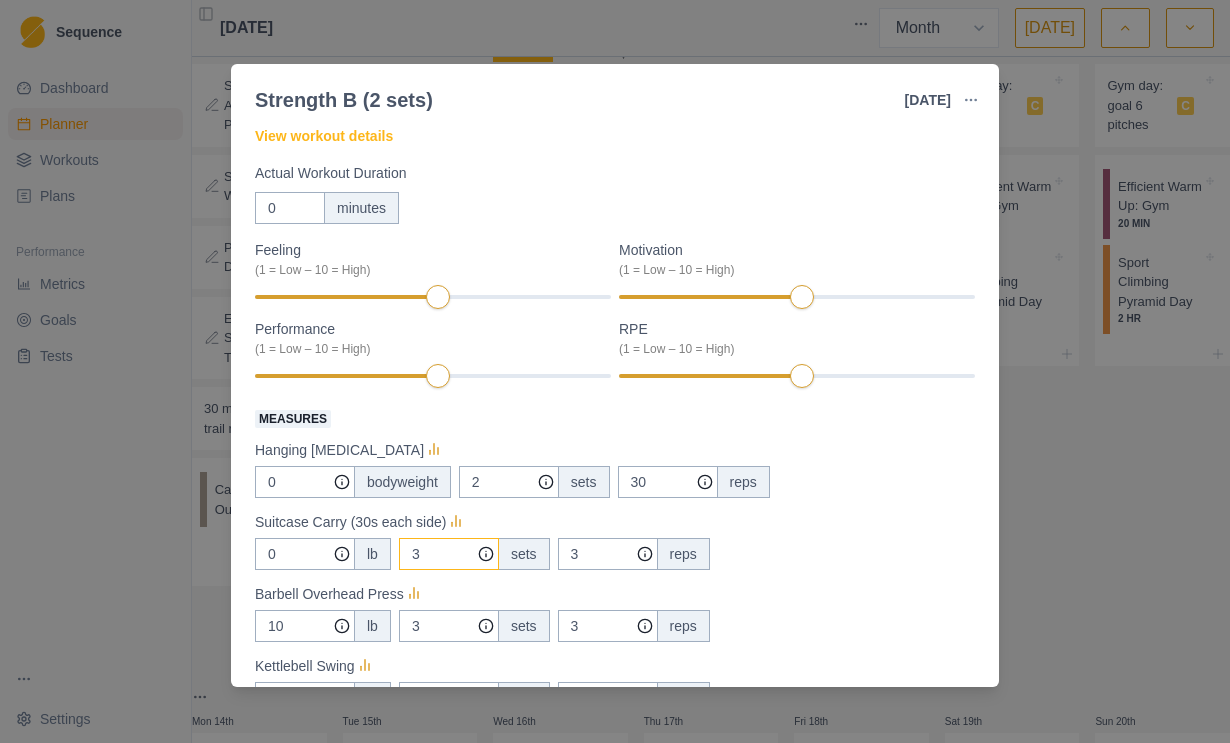 click on "3" at bounding box center [509, 482] 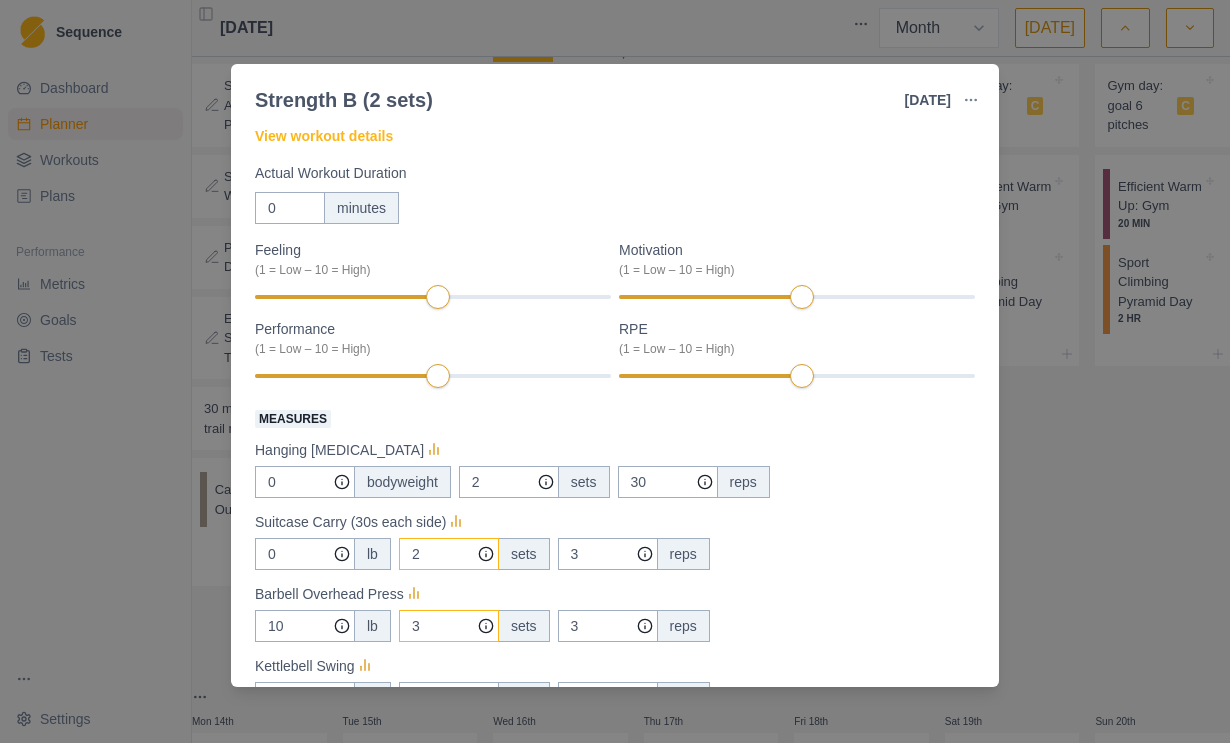 type on "2" 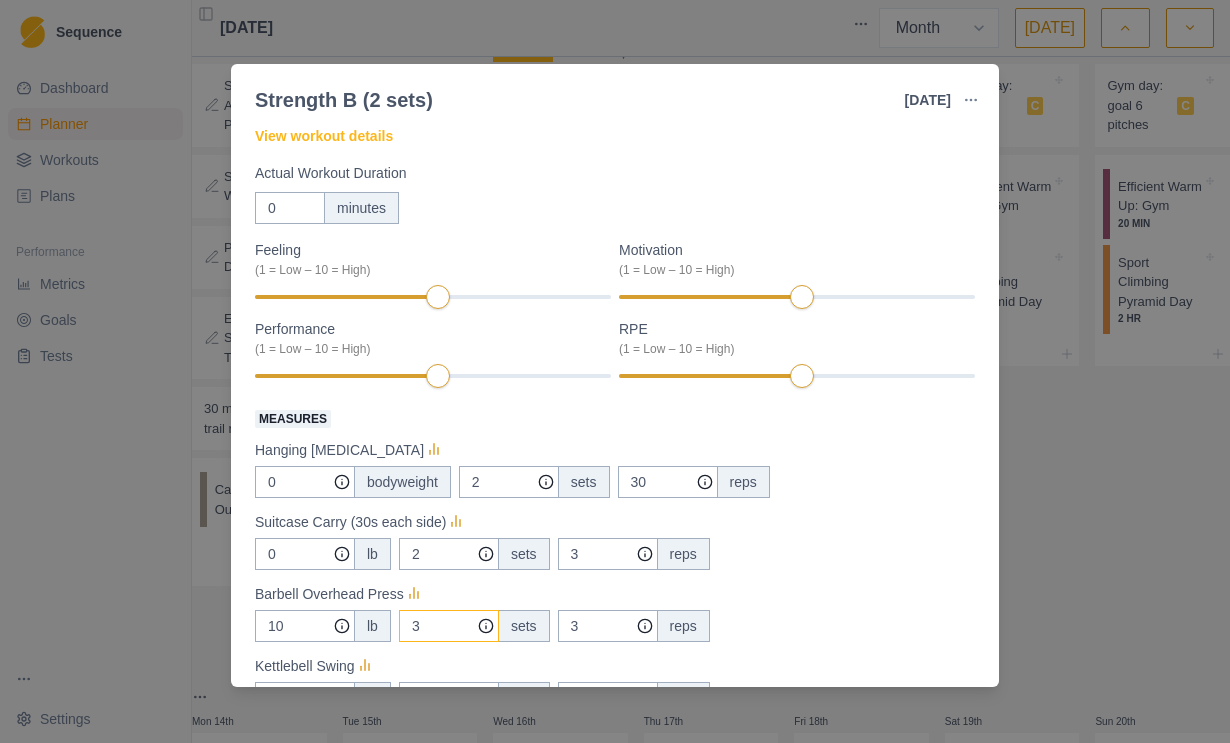 click on "Strength B (2 sets) [DATE] Link To Goal View Workout Metrics Edit Original Workout Reschedule Workout Remove From Schedule Strength / Power Duration:  - 2 Sets of Each Pair of Exercises
View workout details Actual Workout Duration 0 minutes Feeling (1 = Low – 10 = High) Motivation (1 = Low – 10 = High) Performance (1 = Low – 10 = High) RPE (1 = Low – 10 = High) Measures Hanging [MEDICAL_DATA] 0 bodyweight 2 sets 30 reps Suitcase Carry (30s each side) 0 lb 2 sets 3 reps Barbell Overhead Press 10 lb 3 sets 3 reps Kettlebell Swing 35 lb 2 sets 40 reps Inverted Row 0 Bodyweight 4 sets 41 reps Walking Lunge 20 lb added 3 sets 5 reps Training Notes View previous training notes Mark as Incomplete Complete Workout" at bounding box center [615, 371] 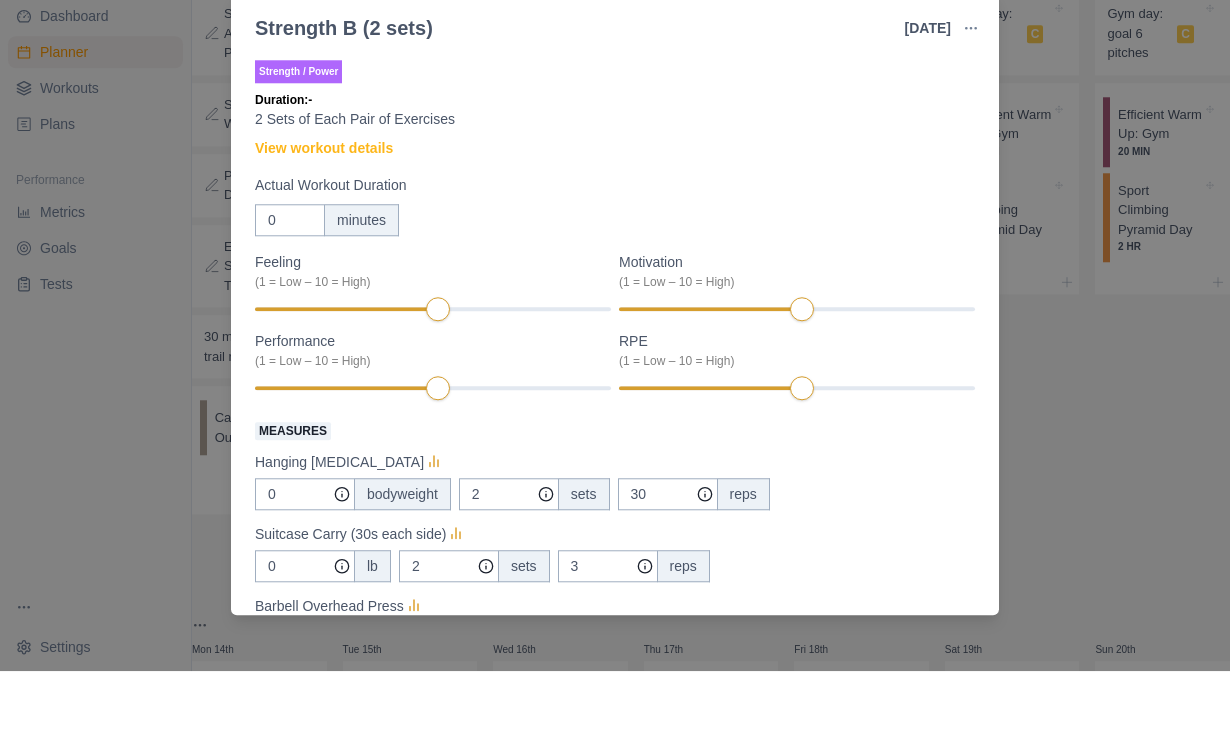 scroll, scrollTop: 0, scrollLeft: 0, axis: both 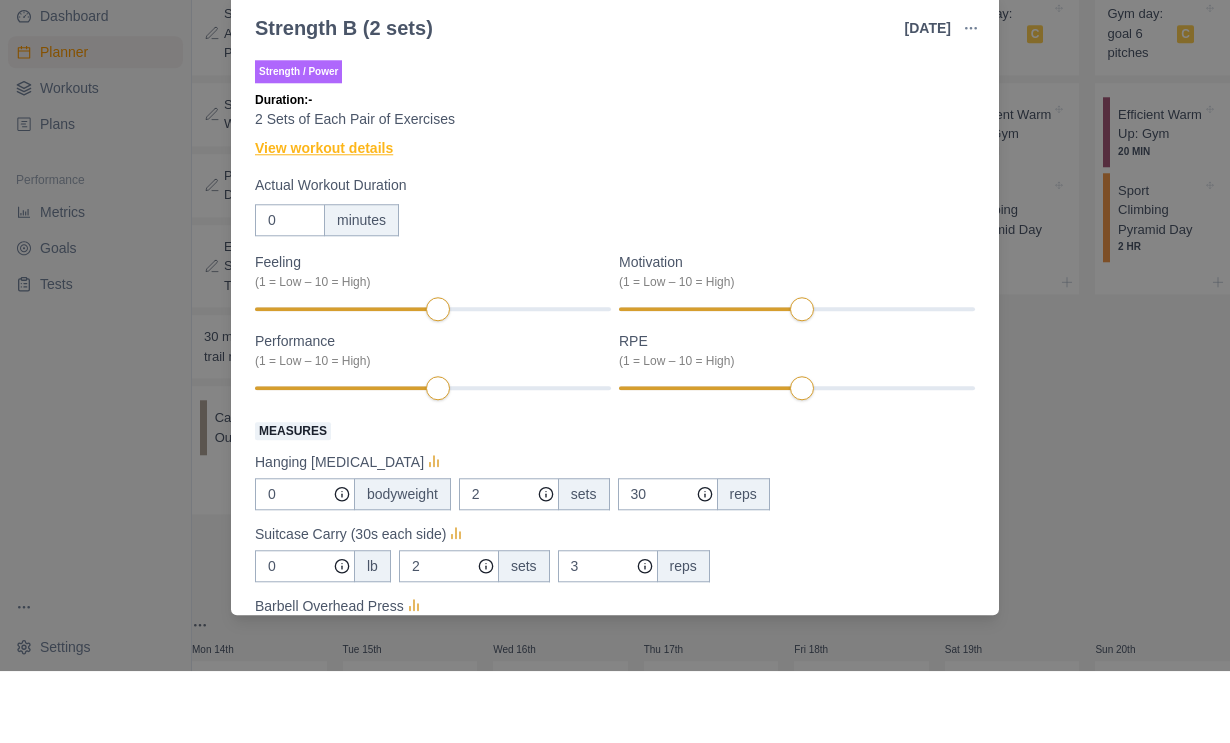 type on "2" 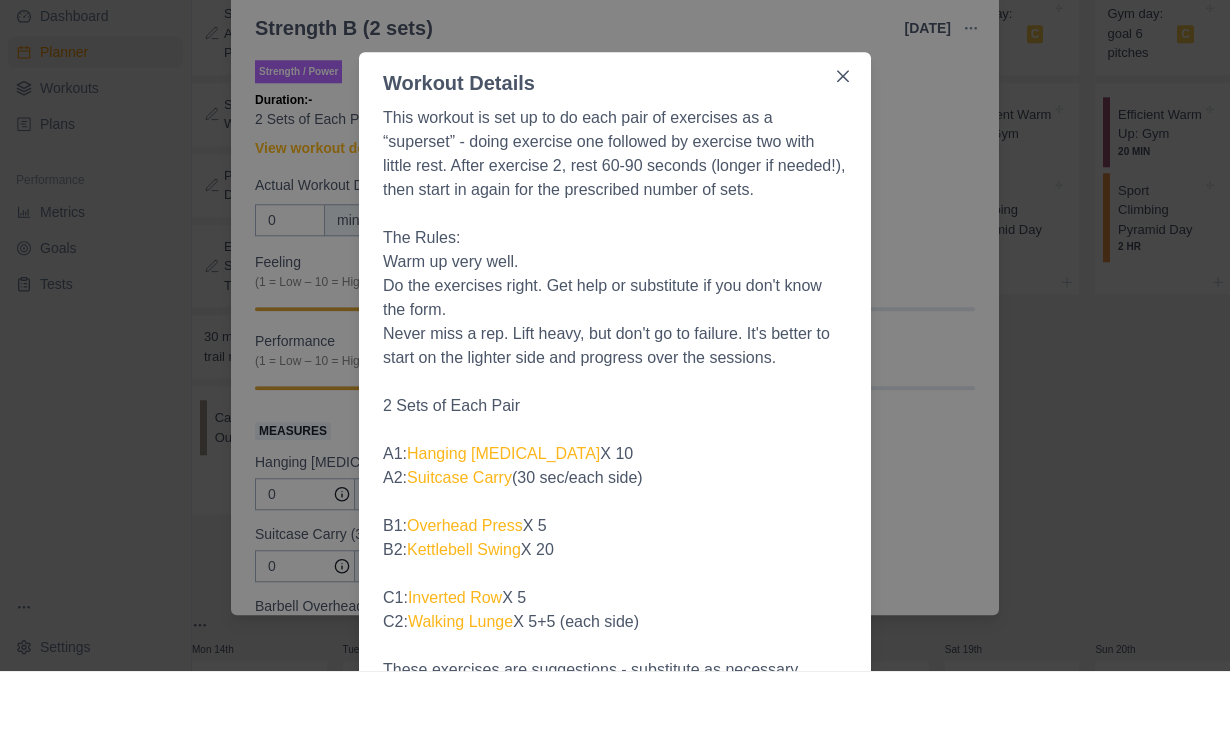 scroll, scrollTop: 66, scrollLeft: 0, axis: vertical 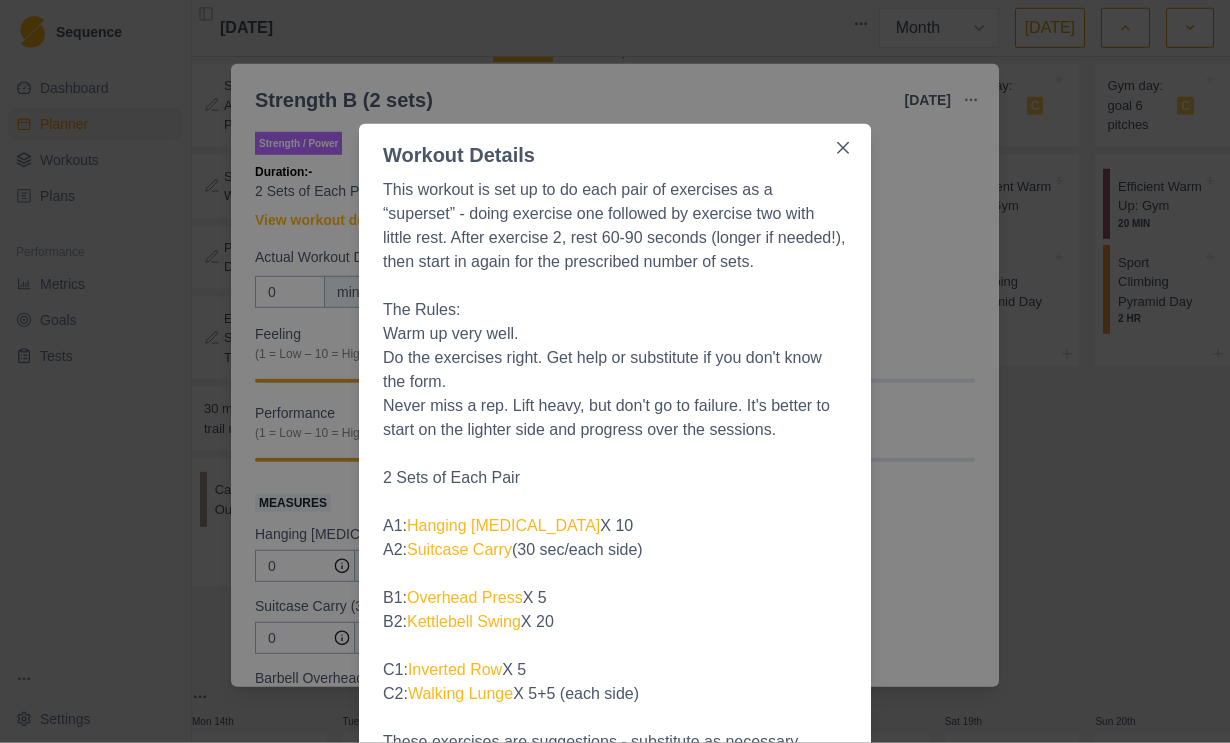 click on "Workout Details This workout is set up to do each pair of exercises as a “superset” - doing exercise one followed by exercise two with little rest. After exercise 2, rest 60-90 seconds (longer if needed!), then start in again for the prescribed number of sets.  The Rules: Warm up very well. Do the exercises right. Get help or substitute if you don't know the form. Never miss a rep. Lift heavy, but don't go to failure. It's better to start on the lighter side and progress over the sessions. 2 Sets of Each Pair A1:  Hanging [MEDICAL_DATA]  X 10 A2:  Suitcase Carry  (30 sec/each side) B1:  Overhead Press  X 5 B2:  Kettlebell Swing  X 20 C1:  Inverted Row  X 5 C2:  Walking Lunge  X 5+5 (each side) These exercises are suggestions - substitute as necessary." at bounding box center [615, 371] 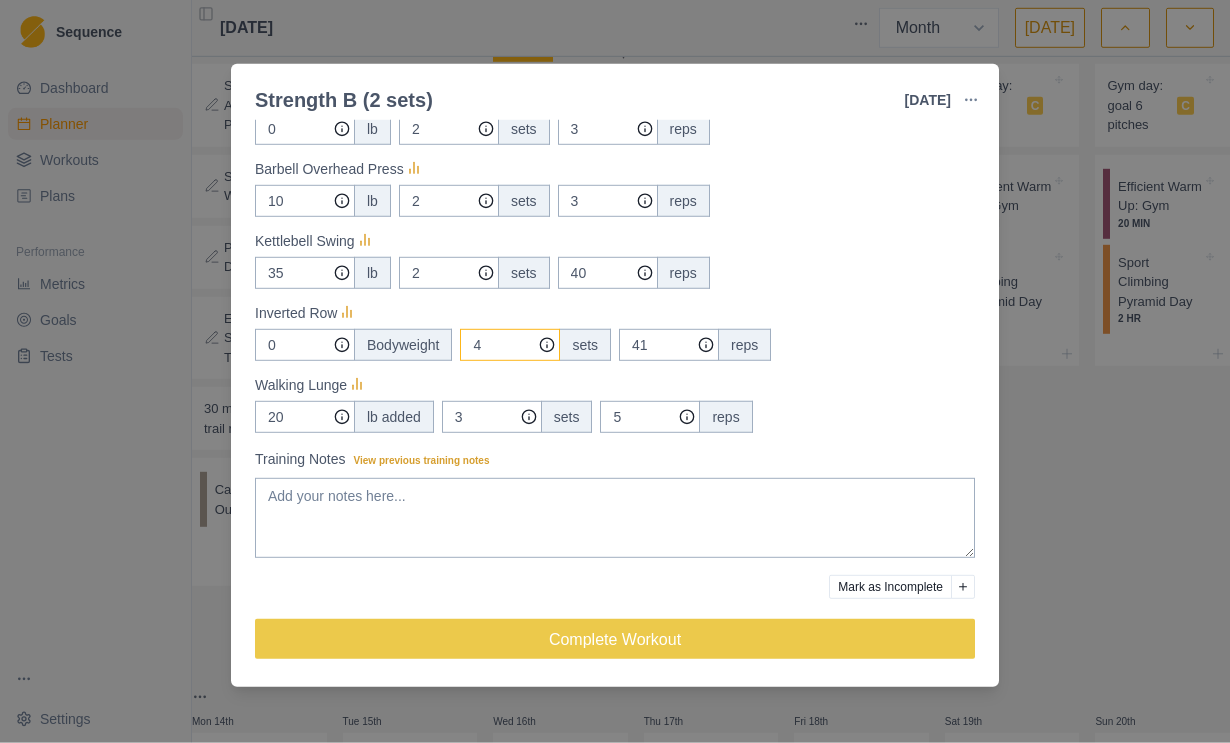 scroll, scrollTop: 510, scrollLeft: 0, axis: vertical 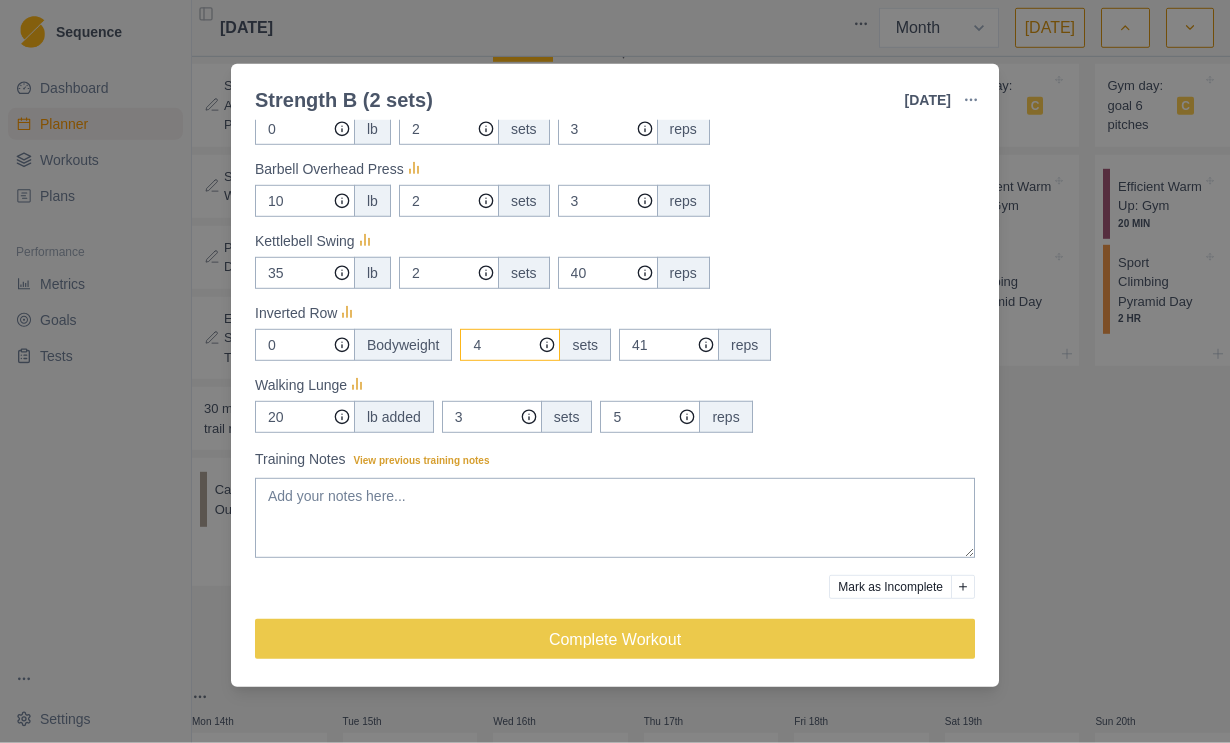 click on "4" at bounding box center (509, 57) 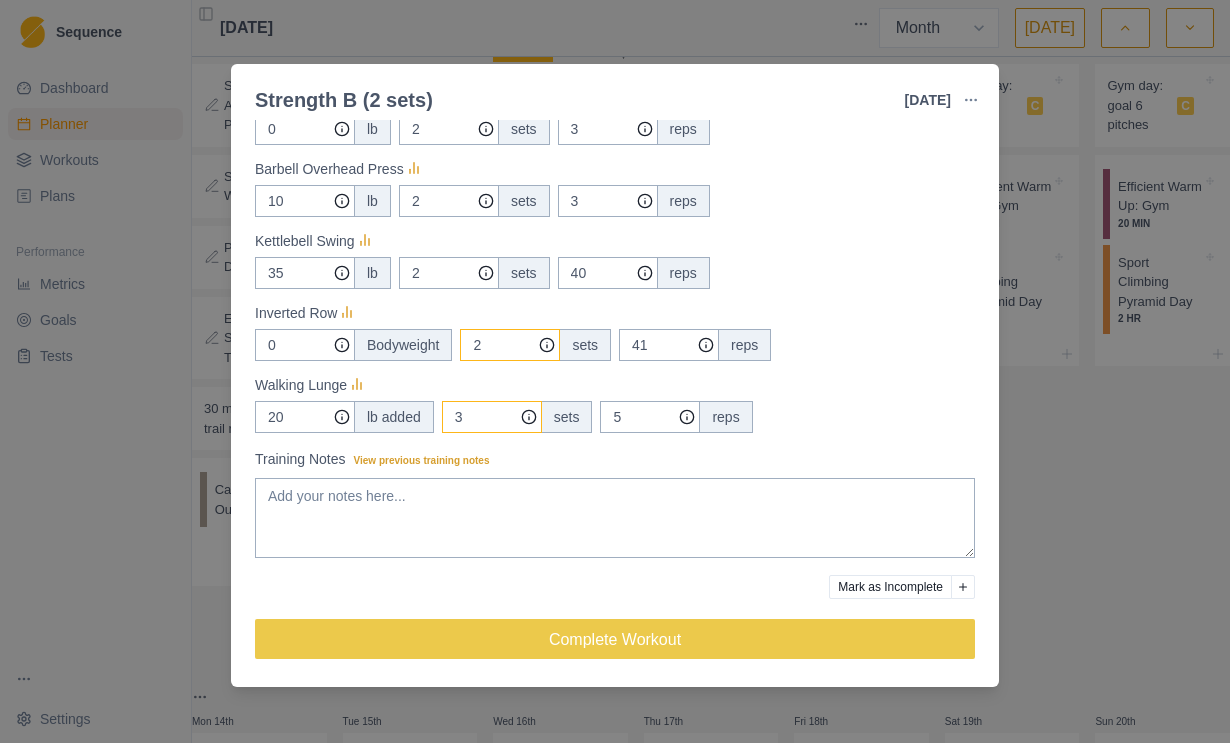 type on "2" 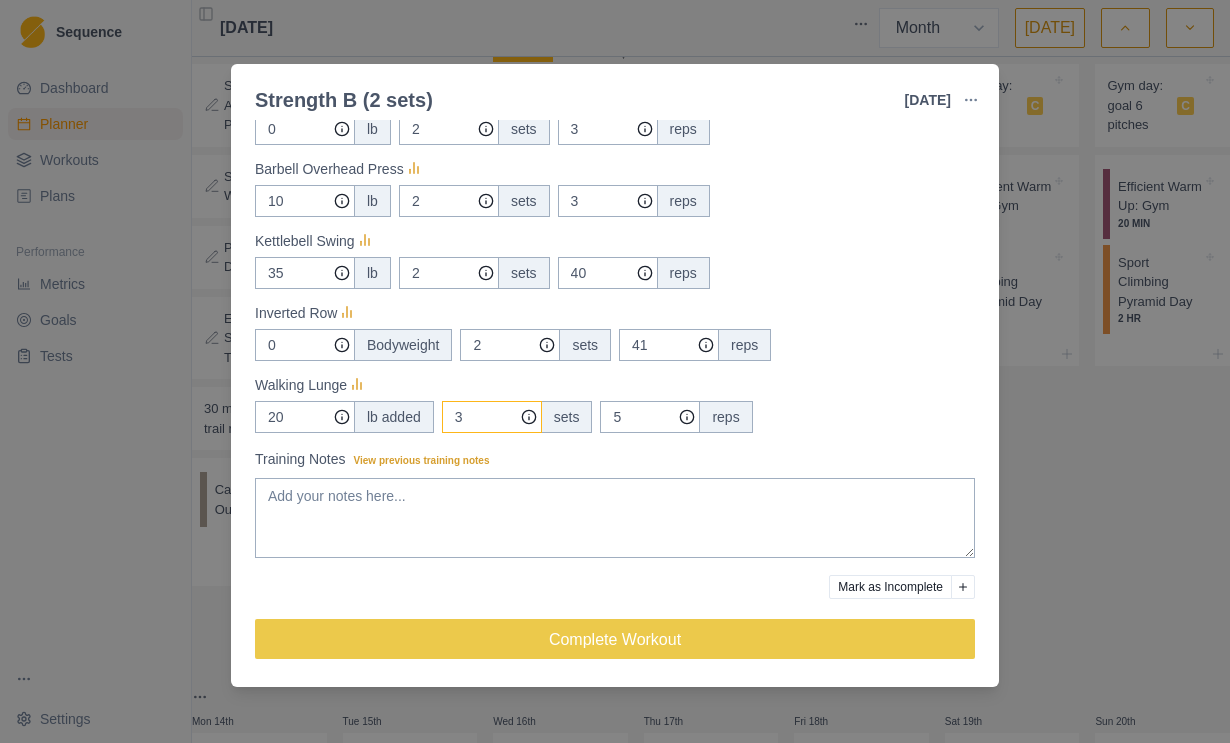 click on "3" at bounding box center [509, 57] 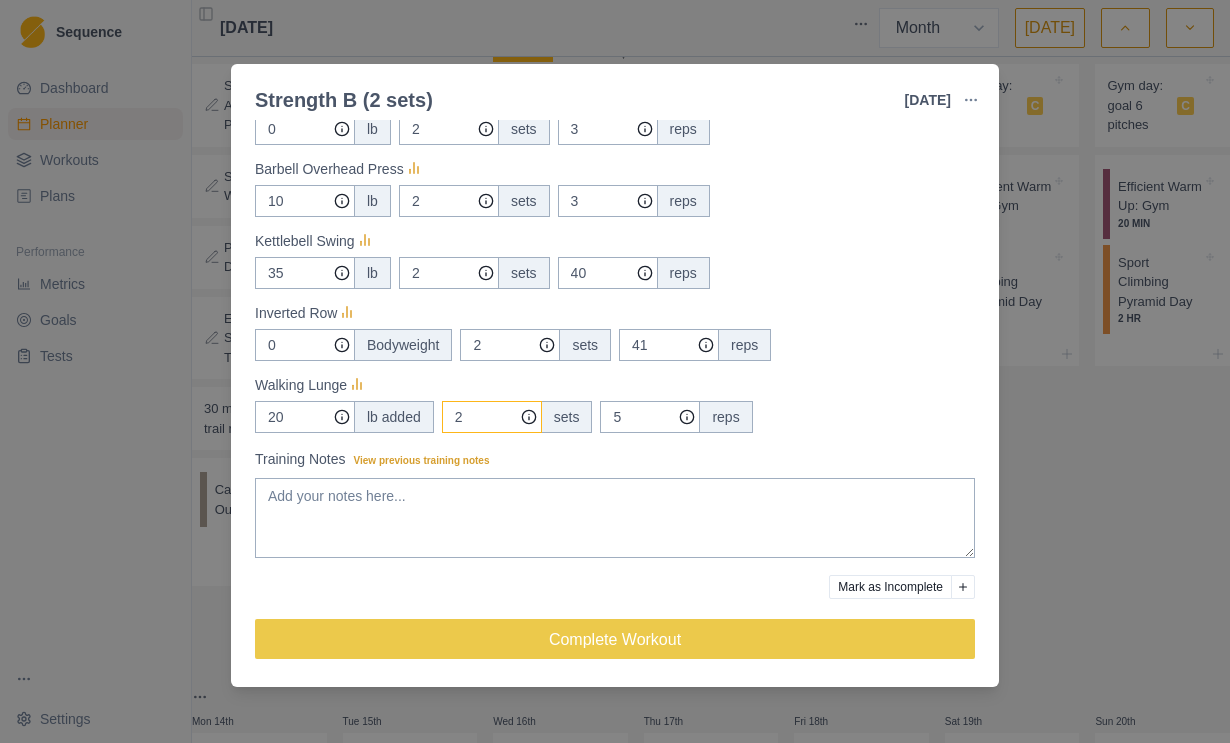 type on "2" 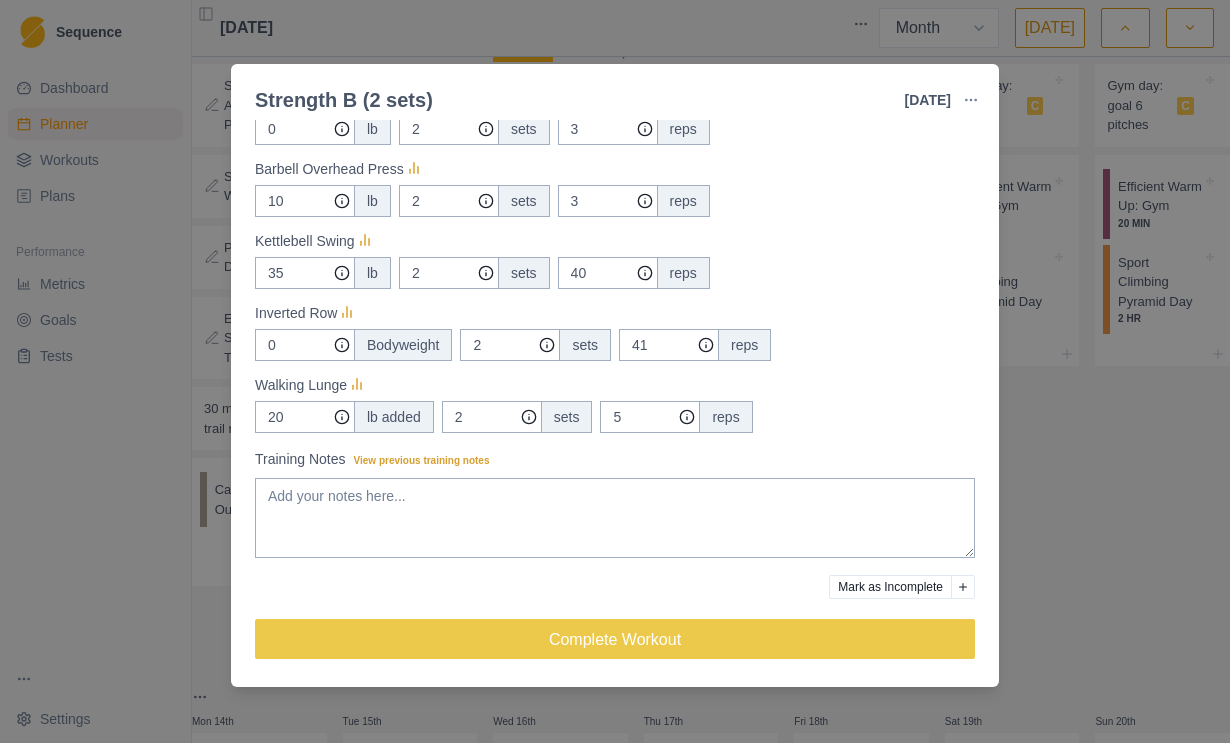 click on "0 Bodyweight 2 sets 41 reps" at bounding box center [615, 345] 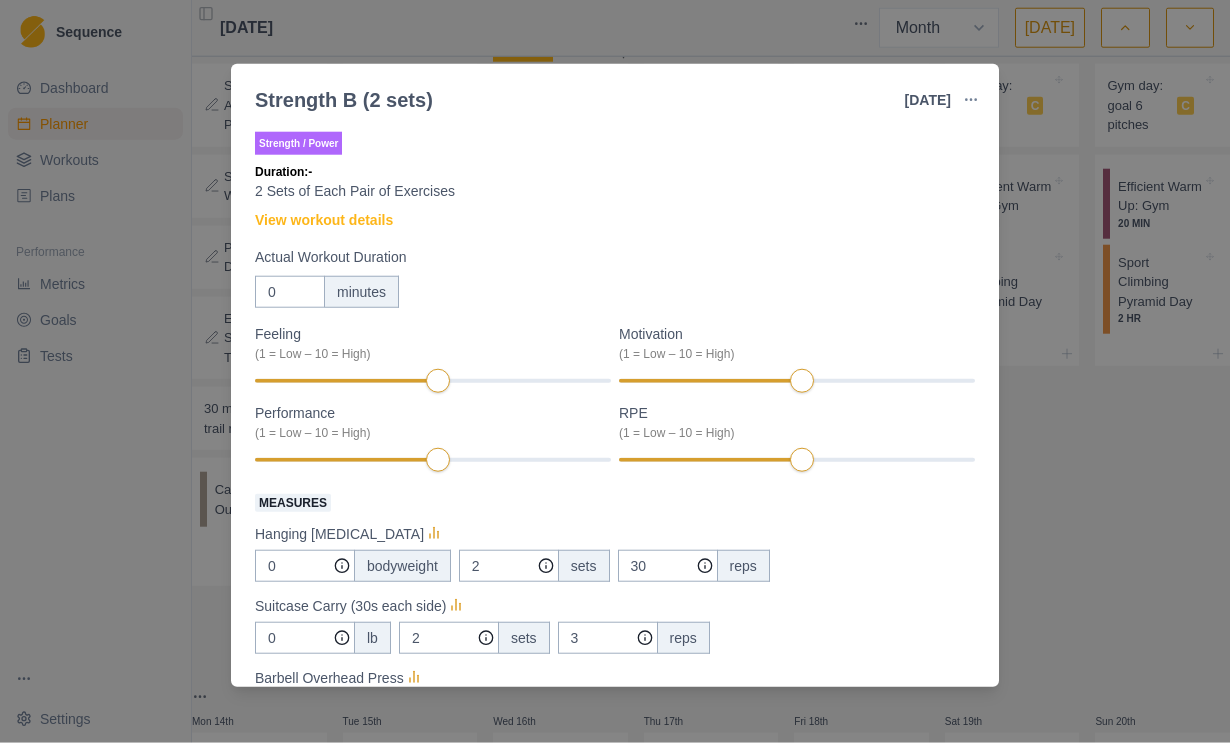 scroll, scrollTop: 0, scrollLeft: 0, axis: both 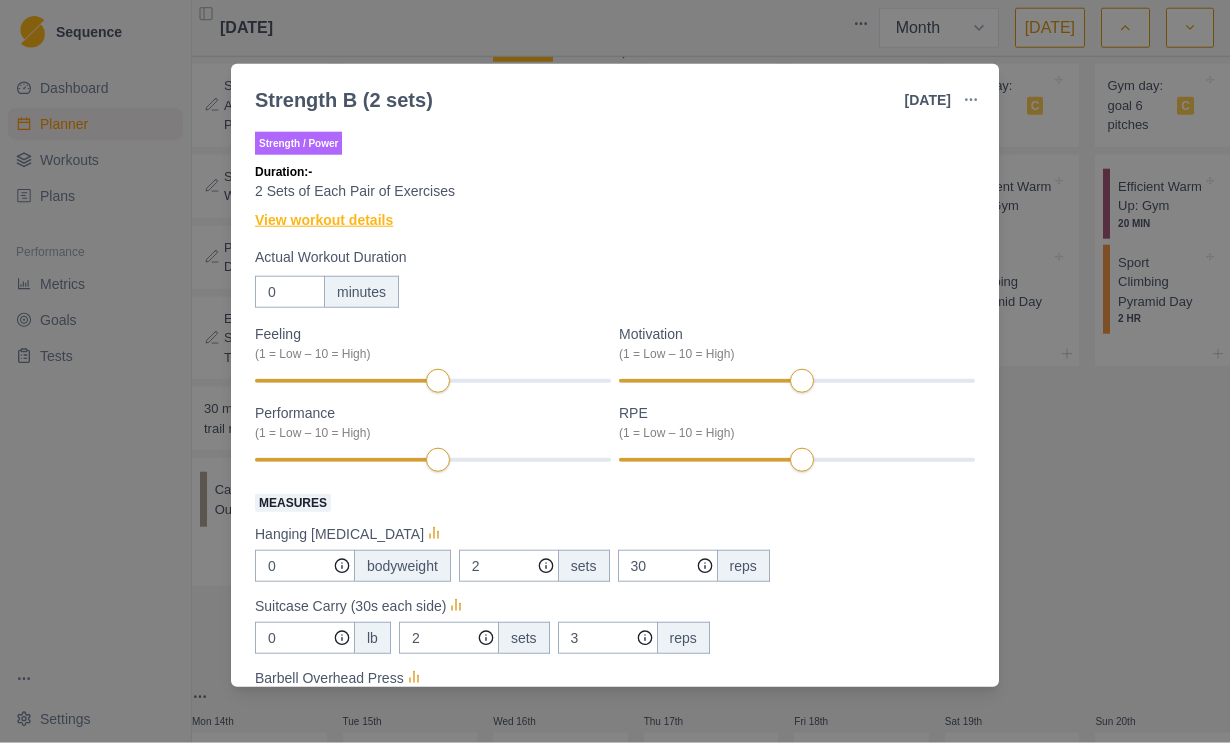 click on "View workout details" at bounding box center (324, 220) 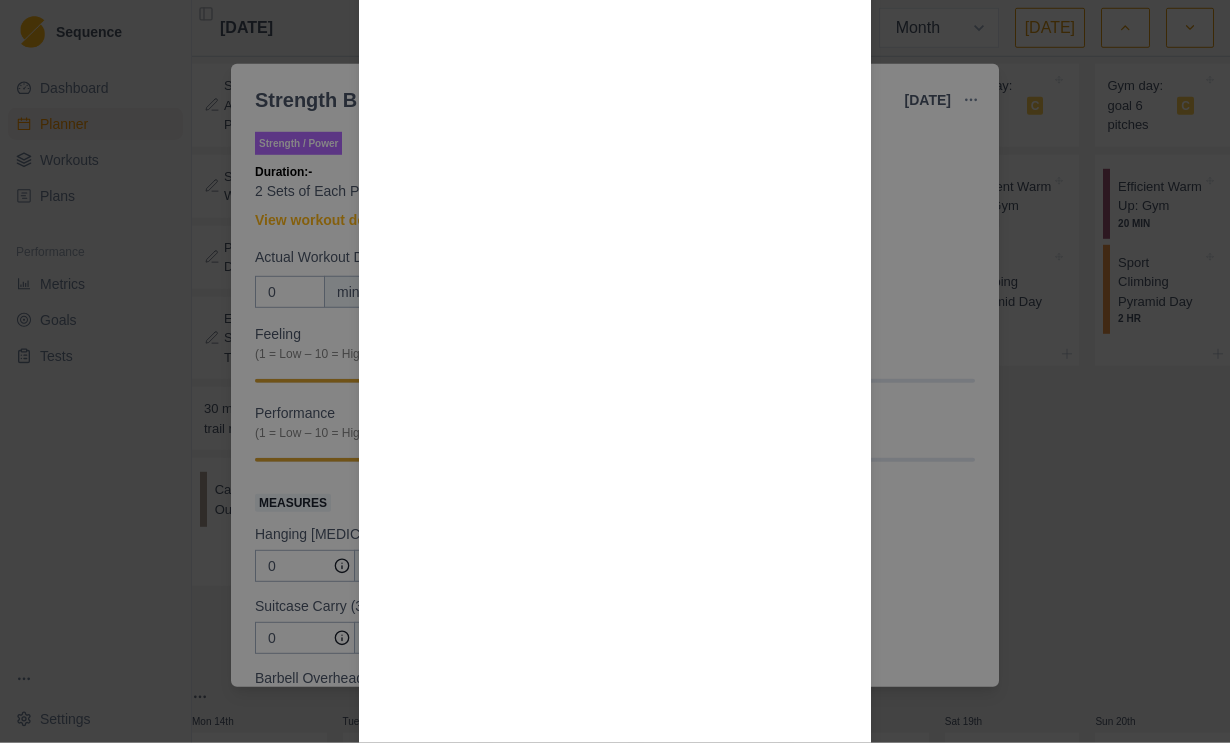 scroll, scrollTop: 1260, scrollLeft: 0, axis: vertical 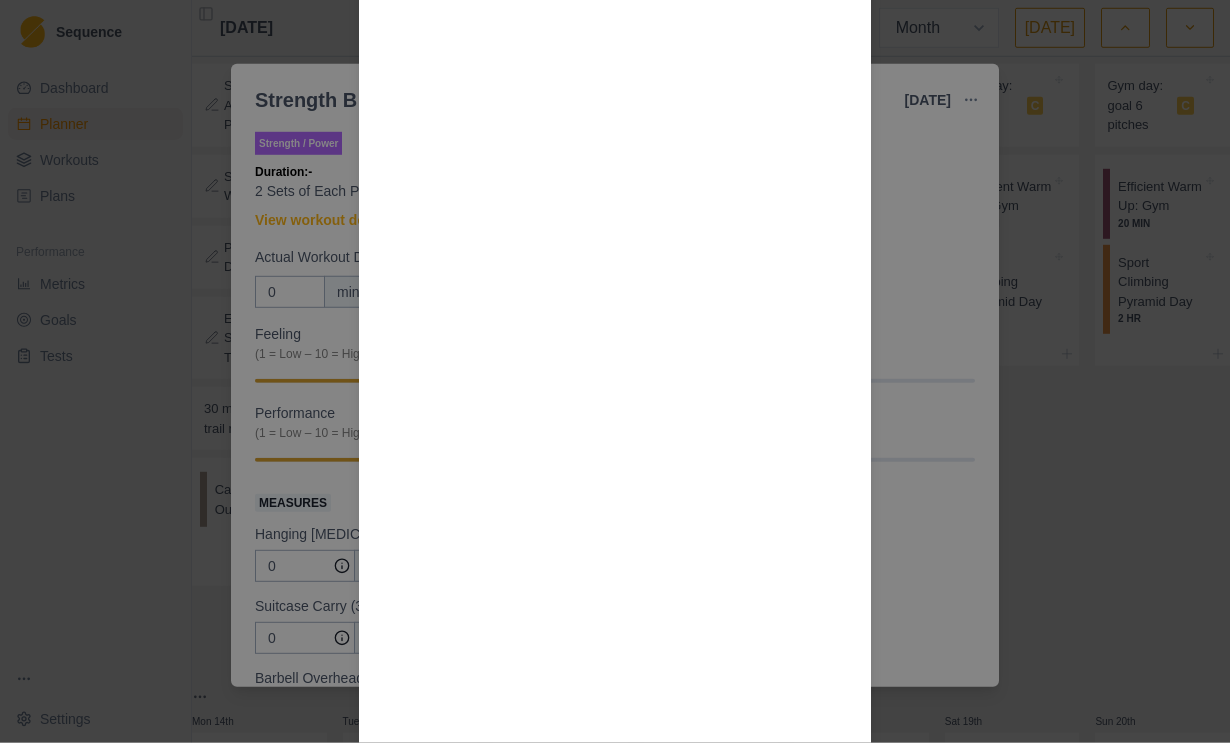 click on "Workout Details This workout is set up to do each pair of exercises as a “superset” - doing exercise one followed by exercise two with little rest. After exercise 2, rest 60-90 seconds (longer if needed!), then start in again for the prescribed number of sets.  The Rules: Warm up very well. Do the exercises right. Get help or substitute if you don't know the form. Never miss a rep. Lift heavy, but don't go to failure. It's better to start on the lighter side and progress over the sessions. 2 Sets of Each Pair A1:  Hanging [MEDICAL_DATA]  X 10 A2:  Suitcase Carry  (30 sec/each side) B1:  Overhead Press  X 5 B2:  Kettlebell Swing  X 20 C1:  Inverted Row  X 5 C2:  Walking Lunge  X 5+5 (each side) These exercises are suggestions - substitute as necessary." at bounding box center (615, 371) 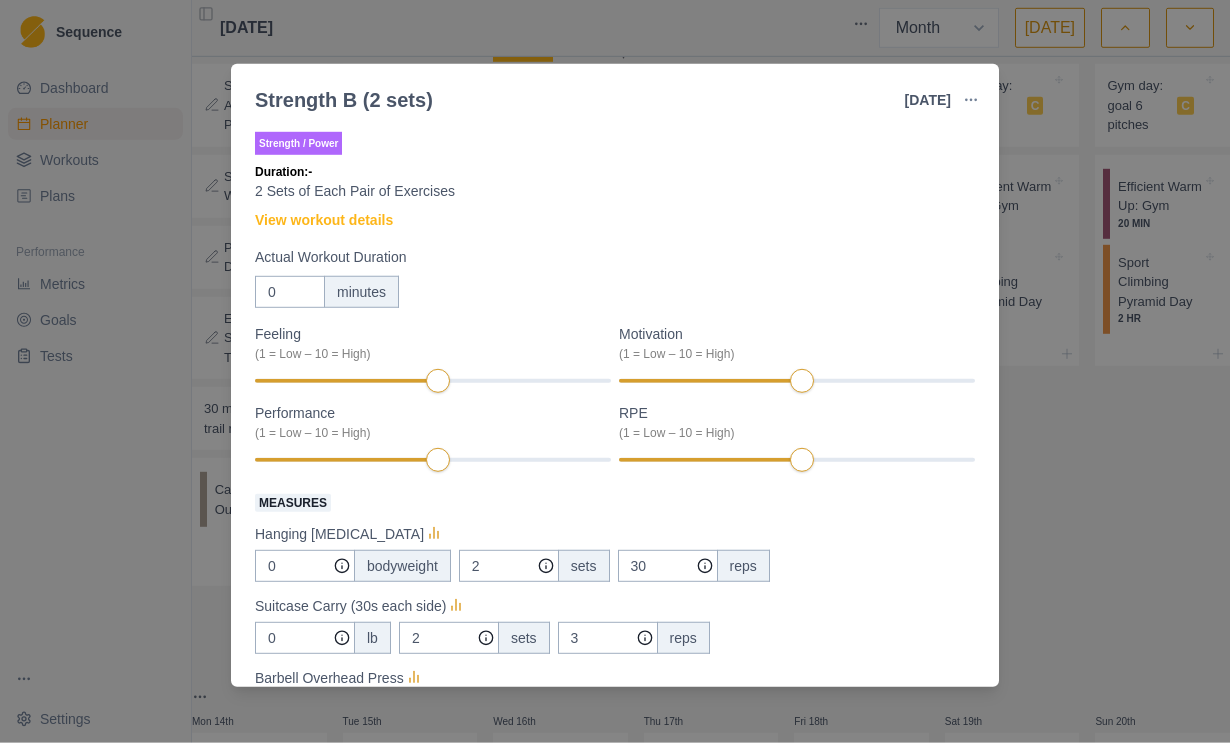 scroll, scrollTop: 0, scrollLeft: 0, axis: both 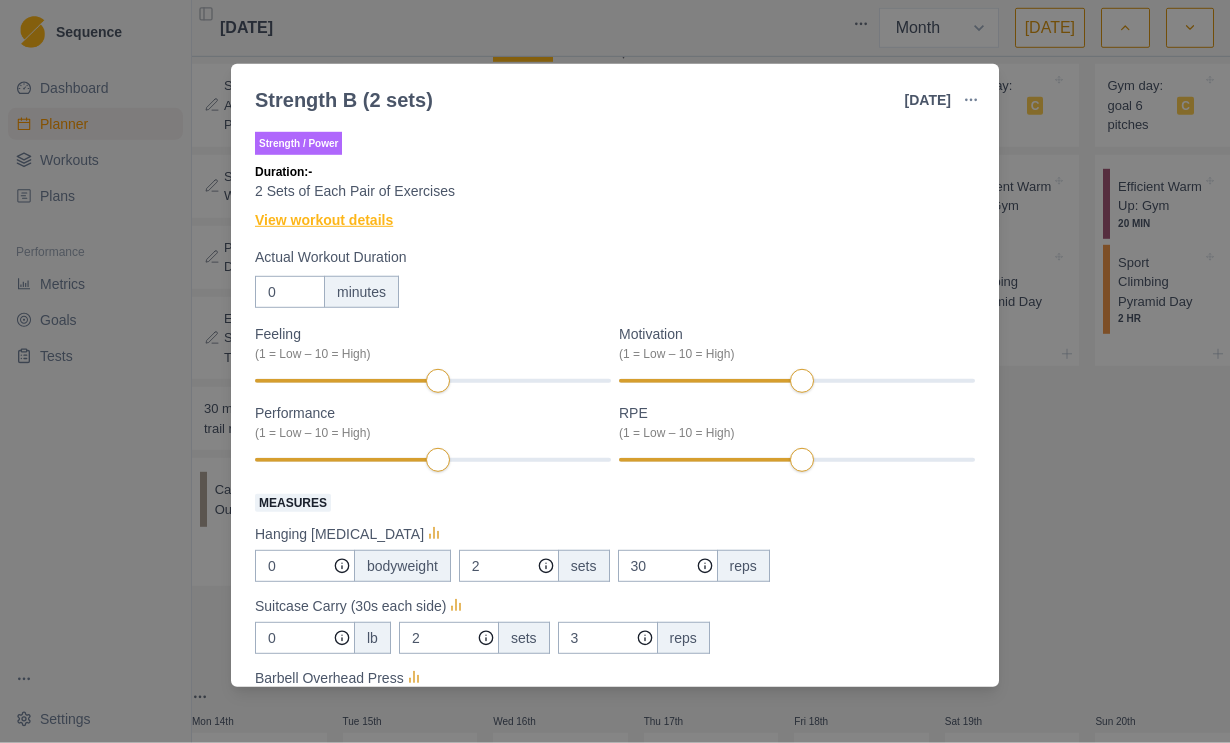 click on "View workout details" at bounding box center [324, 220] 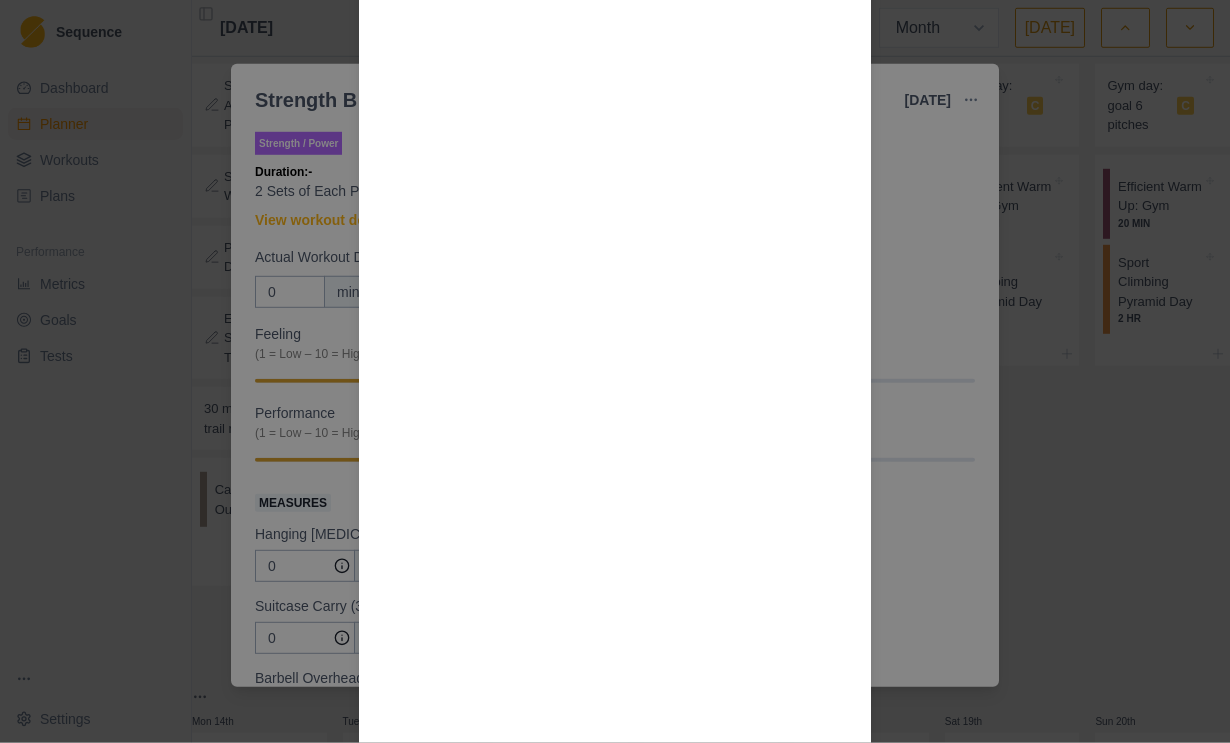 scroll, scrollTop: 1834, scrollLeft: 0, axis: vertical 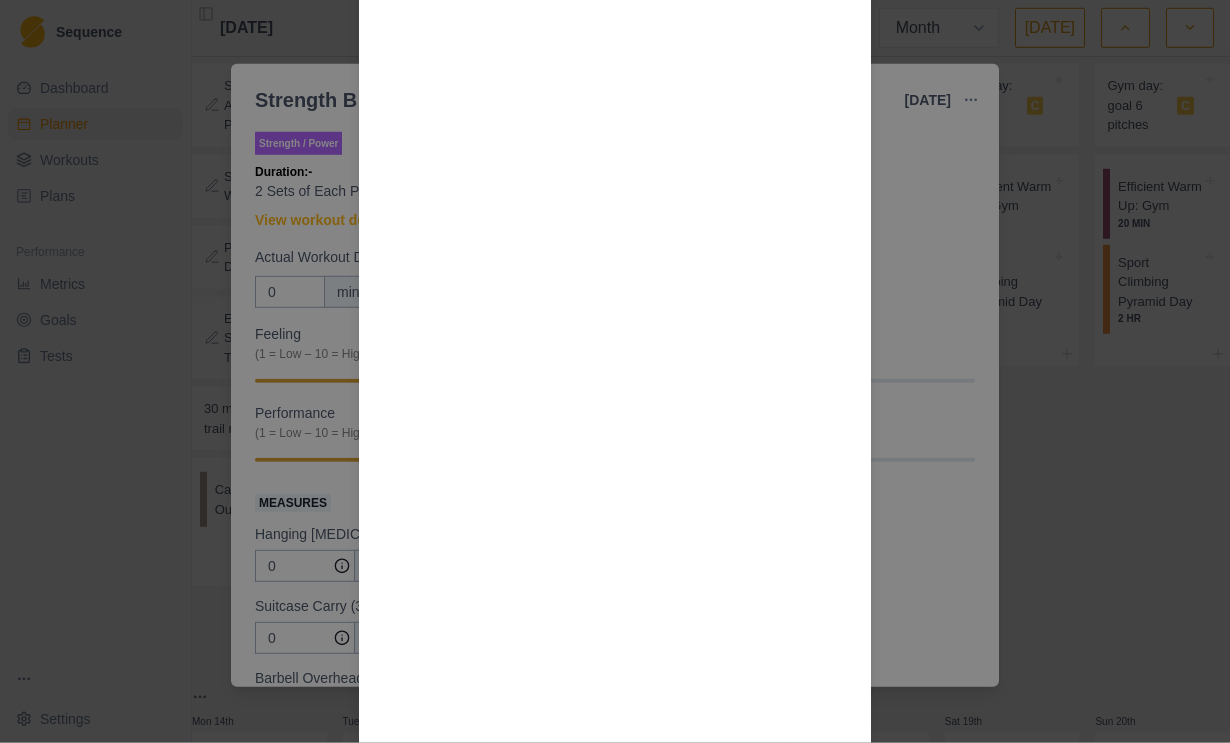 click on "Workout Details This workout is set up to do each pair of exercises as a “superset” - doing exercise one followed by exercise two with little rest. After exercise 2, rest 60-90 seconds (longer if needed!), then start in again for the prescribed number of sets.  The Rules: Warm up very well. Do the exercises right. Get help or substitute if you don't know the form. Never miss a rep. Lift heavy, but don't go to failure. It's better to start on the lighter side and progress over the sessions. 2 Sets of Each Pair A1:  Hanging [MEDICAL_DATA]  X 10 A2:  Suitcase Carry  (30 sec/each side) B1:  Overhead Press  X 5 B2:  Kettlebell Swing  X 20 C1:  Inverted Row  X 5 C2:  Walking Lunge  X 5+5 (each side) These exercises are suggestions - substitute as necessary." at bounding box center [615, 371] 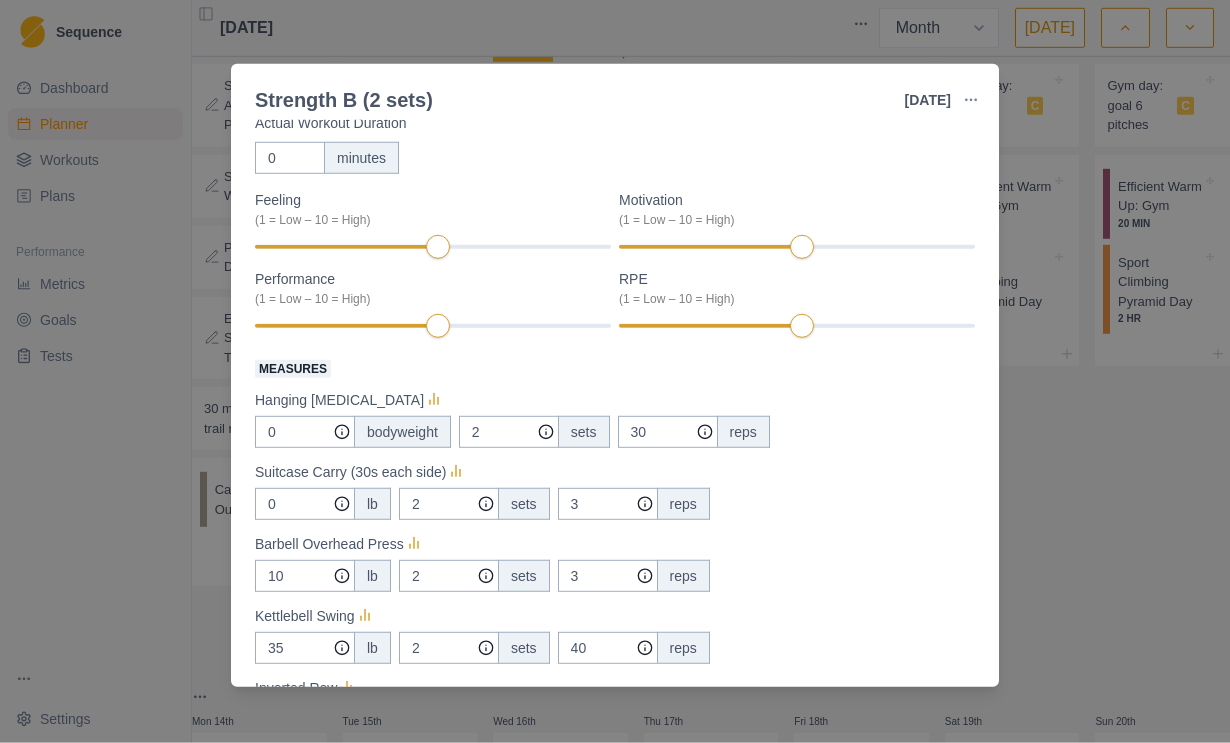 scroll, scrollTop: 158, scrollLeft: 0, axis: vertical 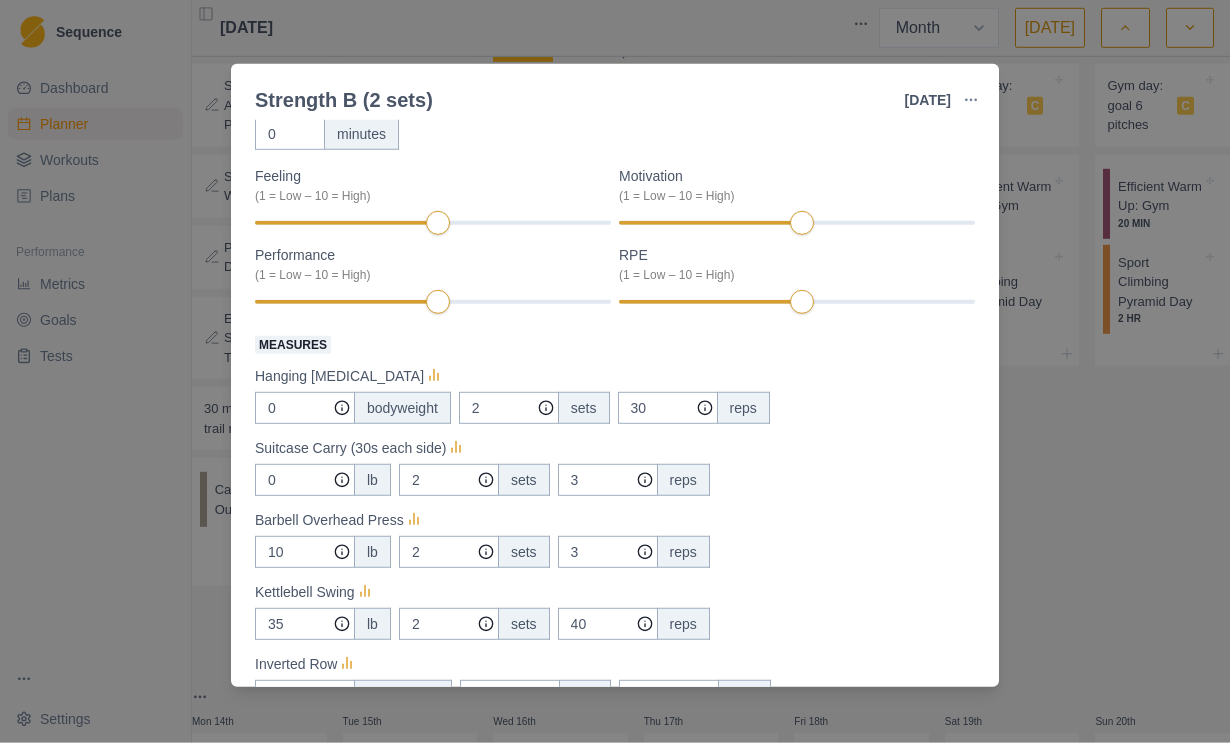 click on "Strength B (2 sets) [DATE] Link To Goal View Workout Metrics Edit Original Workout Reschedule Workout Remove From Schedule Strength / Power Duration:  - 2 Sets of Each Pair of Exercises
View workout details Actual Workout Duration 0 minutes Feeling (1 = Low – 10 = High) Motivation (1 = Low – 10 = High) Performance (1 = Low – 10 = High) RPE (1 = Low – 10 = High) Measures Hanging [MEDICAL_DATA] 0 bodyweight 2 sets 30 reps Suitcase Carry (30s each side) 0 lb 2 sets 3 reps Barbell Overhead Press 10 lb 2 sets 3 reps Kettlebell Swing 35 lb 2 sets 40 reps Inverted Row 0 Bodyweight 2 sets 41 reps Walking Lunge 20 lb added 2 sets 5 reps Training Notes View previous training notes Mark as Incomplete Complete Workout" at bounding box center (615, 371) 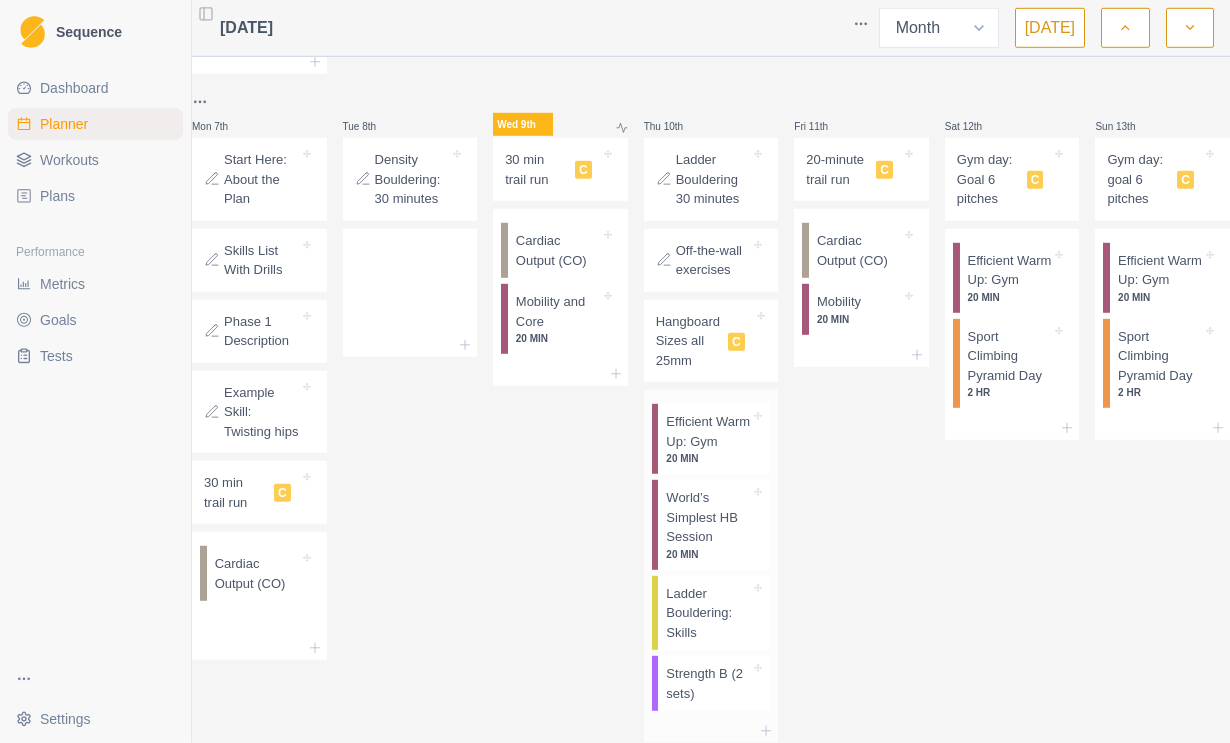 scroll, scrollTop: 440, scrollLeft: 0, axis: vertical 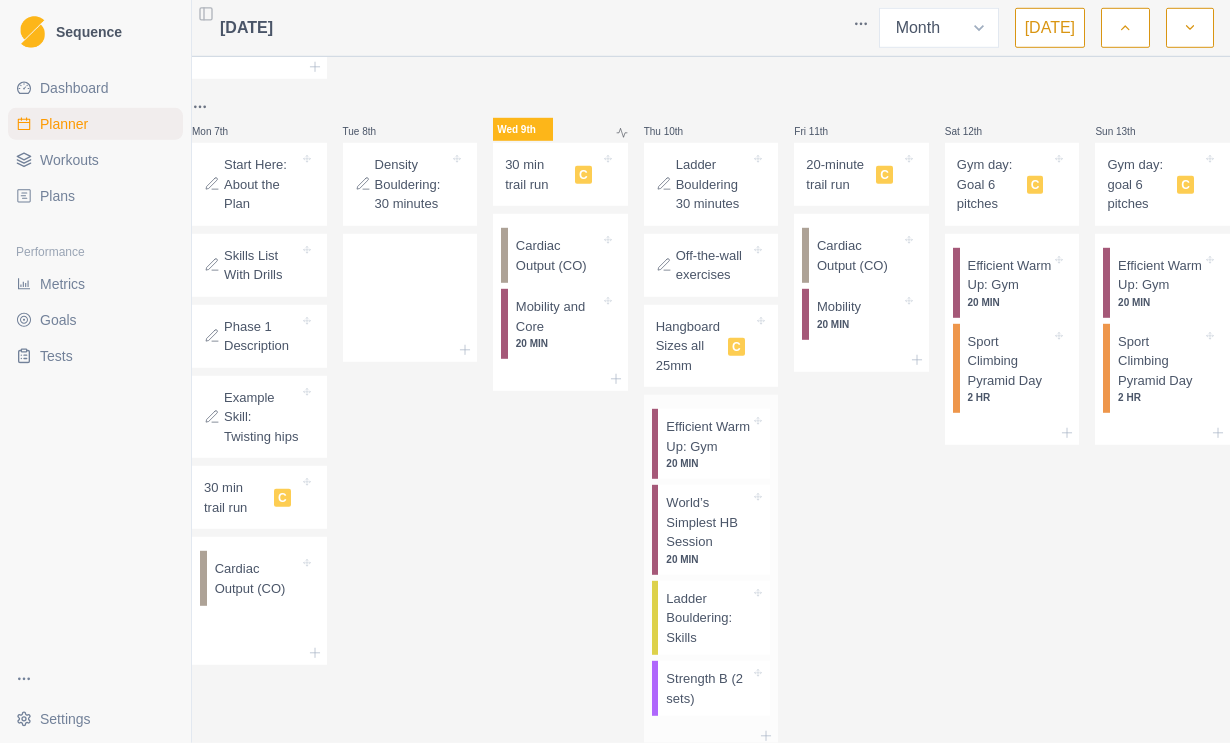click on "Efficient Warm Up: Gym" at bounding box center [708, 436] 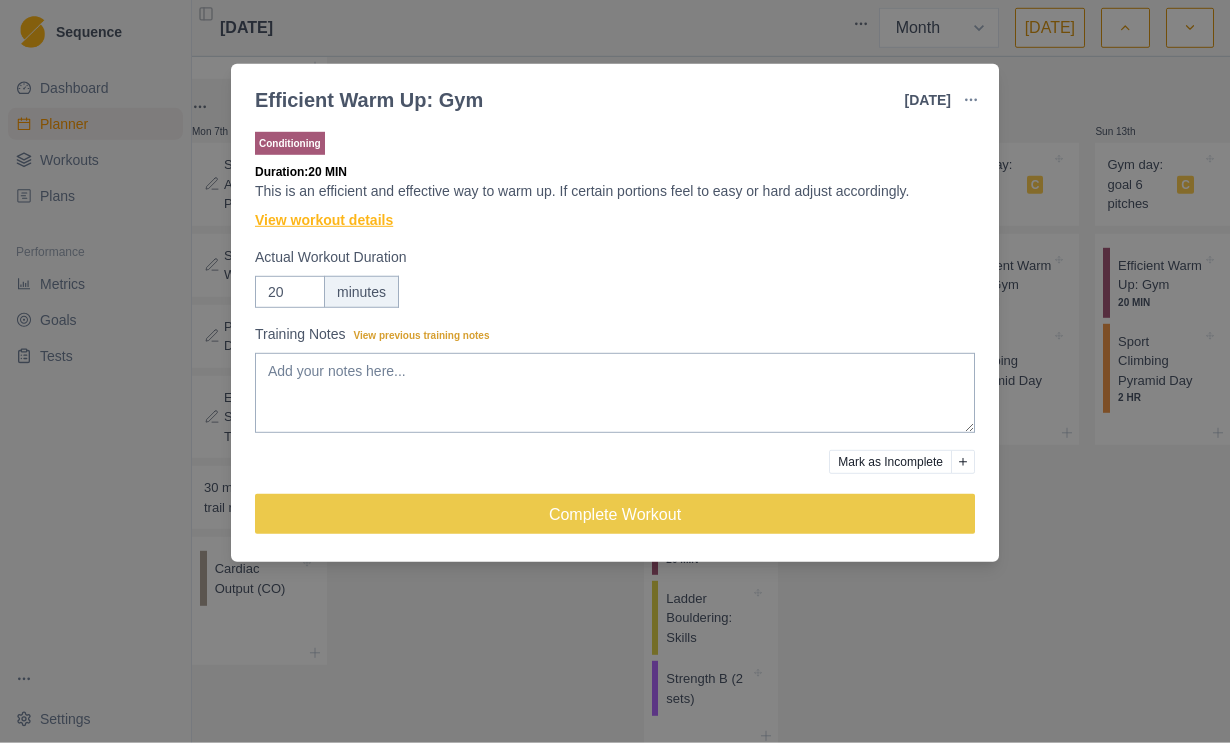 click on "View workout details" at bounding box center (324, 220) 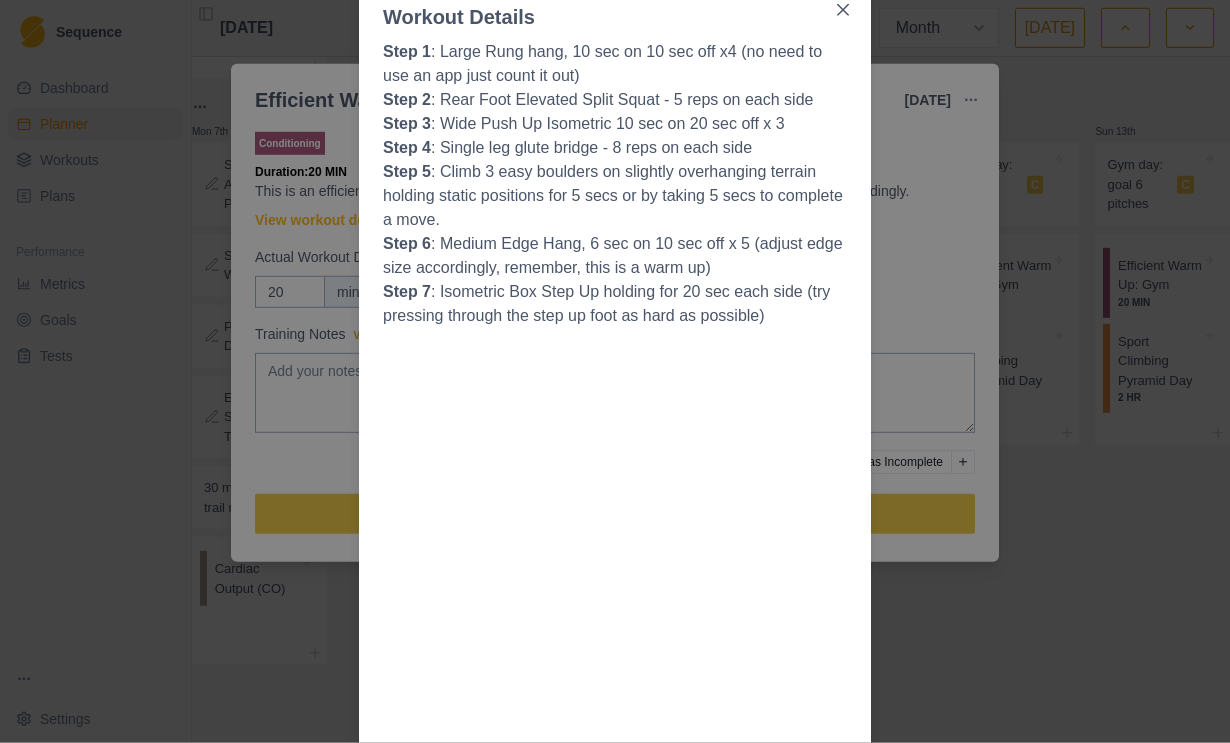 scroll, scrollTop: 0, scrollLeft: 0, axis: both 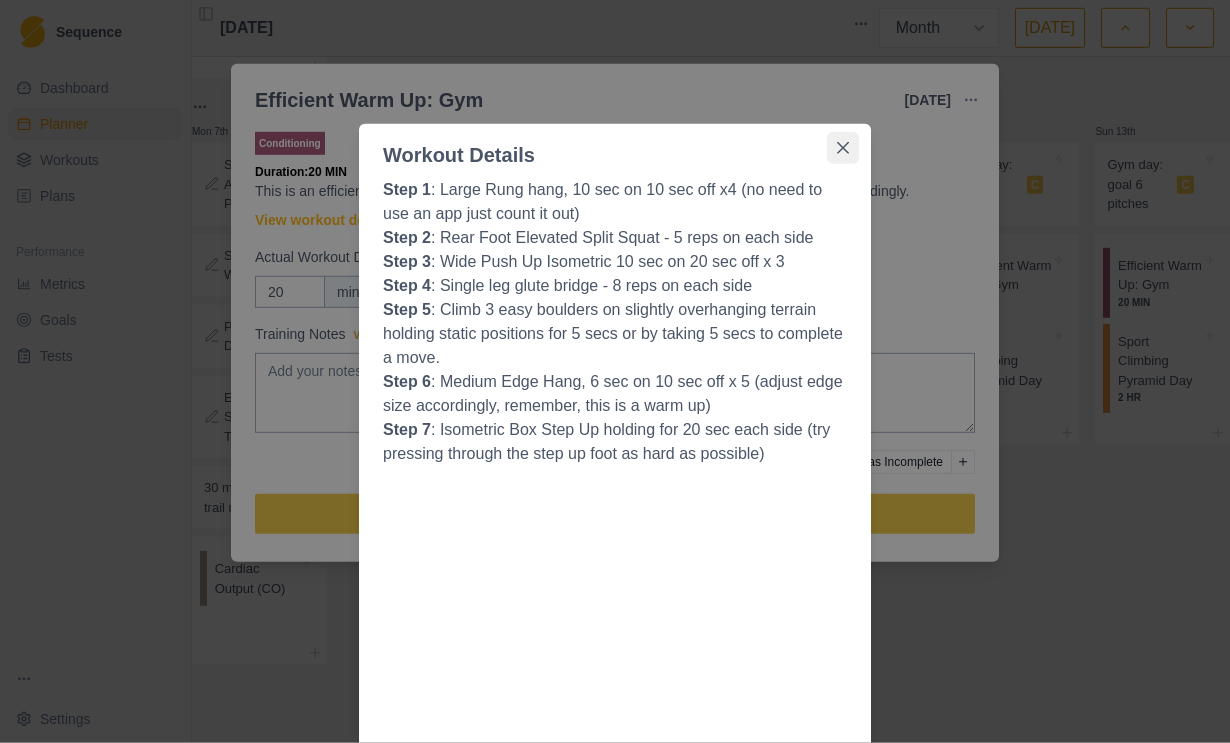 click 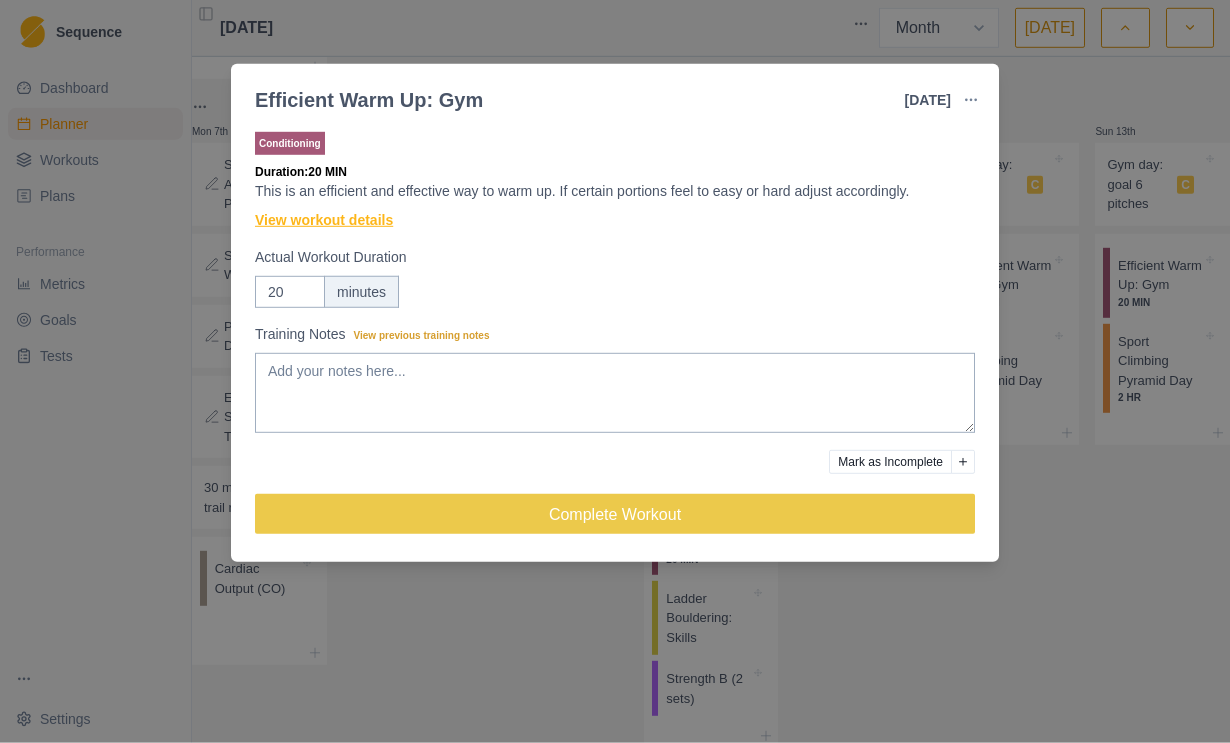 click on "View workout details" at bounding box center (324, 220) 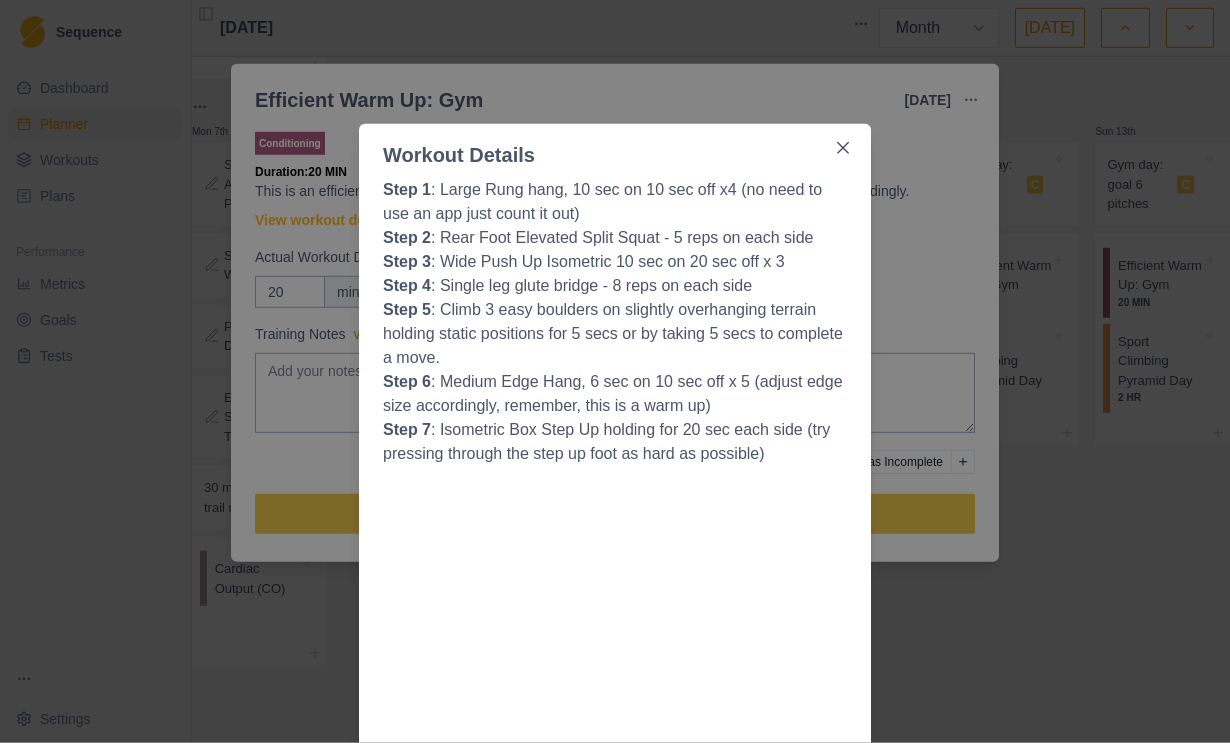 scroll, scrollTop: 0, scrollLeft: 0, axis: both 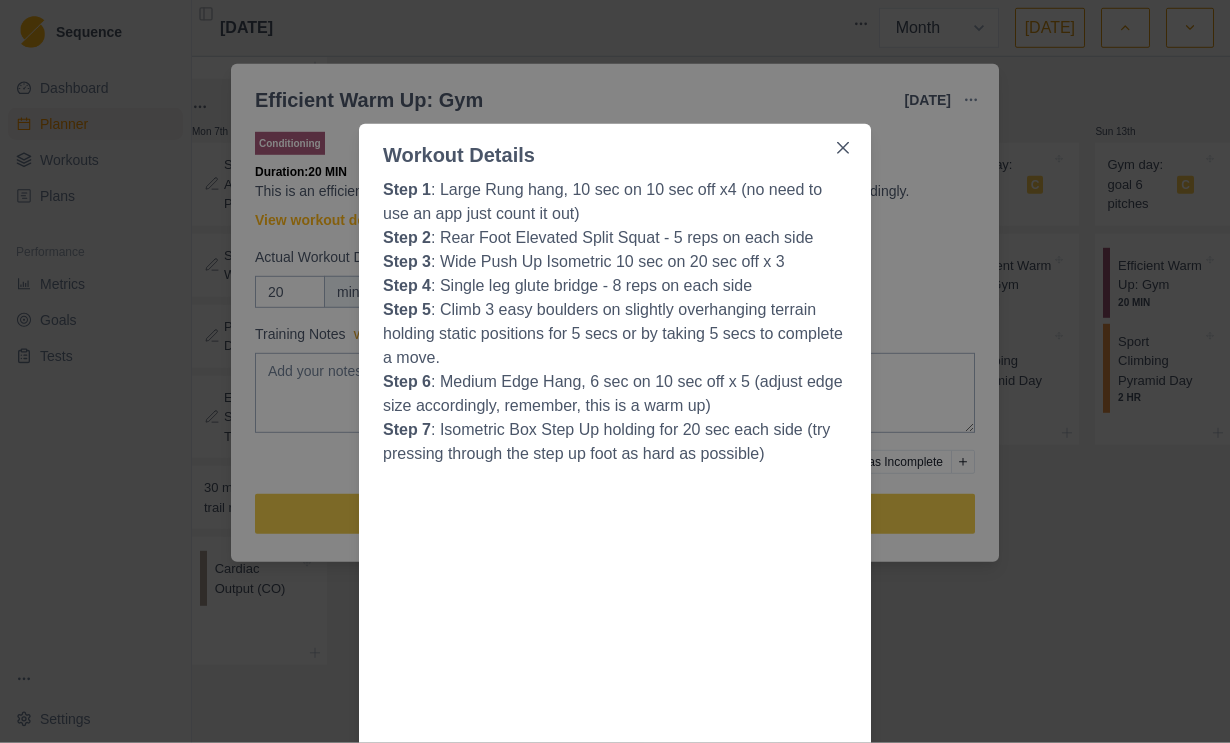 click on "Workout Details Step 1 : Large Rung hang, 10 sec on 10 sec off x4 (no need to use an app just count it out) Step 2 : Rear Foot Elevated Split Squat - 5 reps on each side Step 3 : Wide Push Up Isometric 10 sec on 20 sec off x 3 Step 4 : Single leg glute bridge - 8 reps on each side Step 5 : Climb 3 easy boulders on slightly overhanging terrain holding static positions for 5 secs or by taking 5 secs to complete a move. Step 6 : Medium Edge Hang, 6 sec on 10 sec off x 5 (adjust edge size accordingly, remember, this is a warm up) Step 7 : Isometric Box Step Up holding for 20 sec each side (try pressing through the step up foot as hard as possible)" at bounding box center [615, 371] 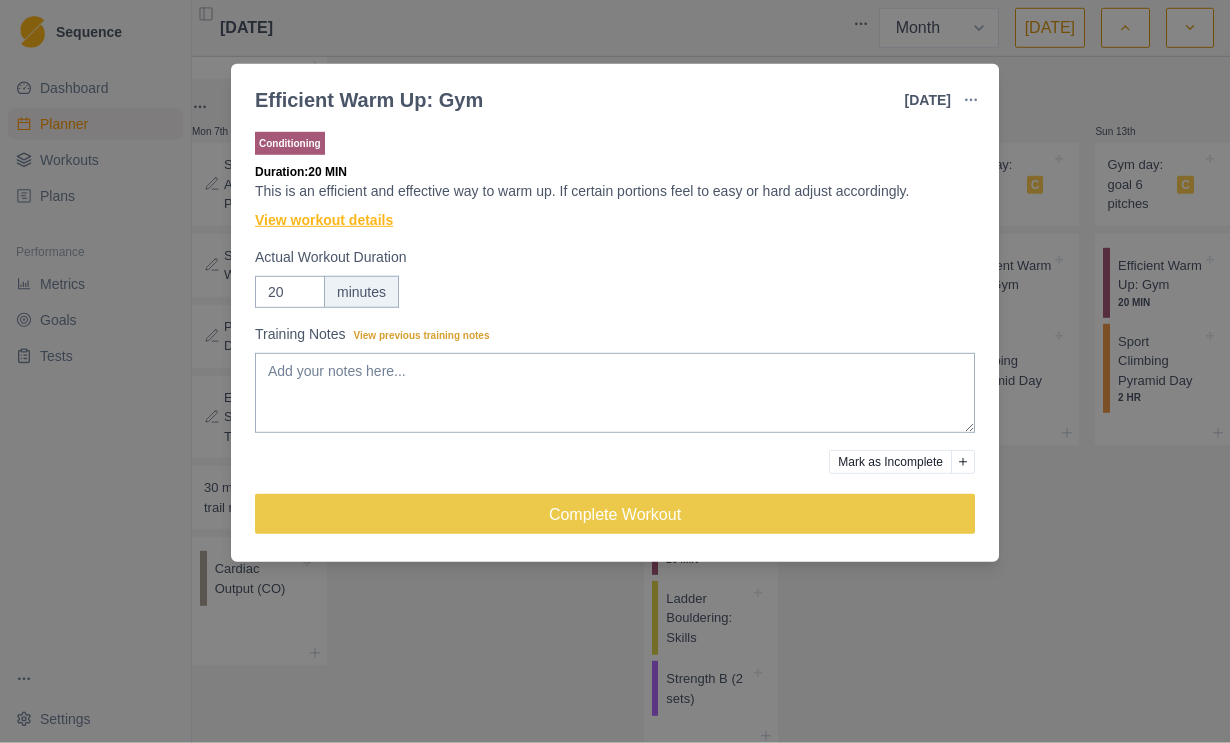 click on "View workout details" at bounding box center [324, 220] 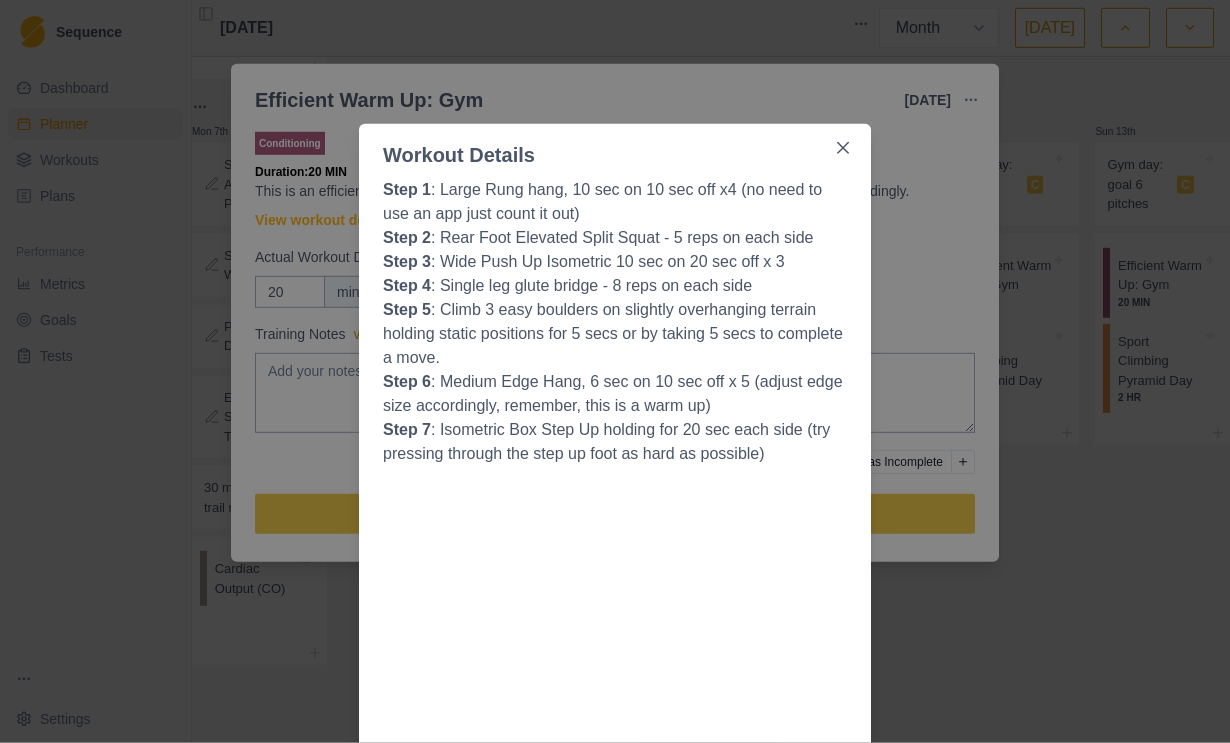 scroll, scrollTop: 37, scrollLeft: 0, axis: vertical 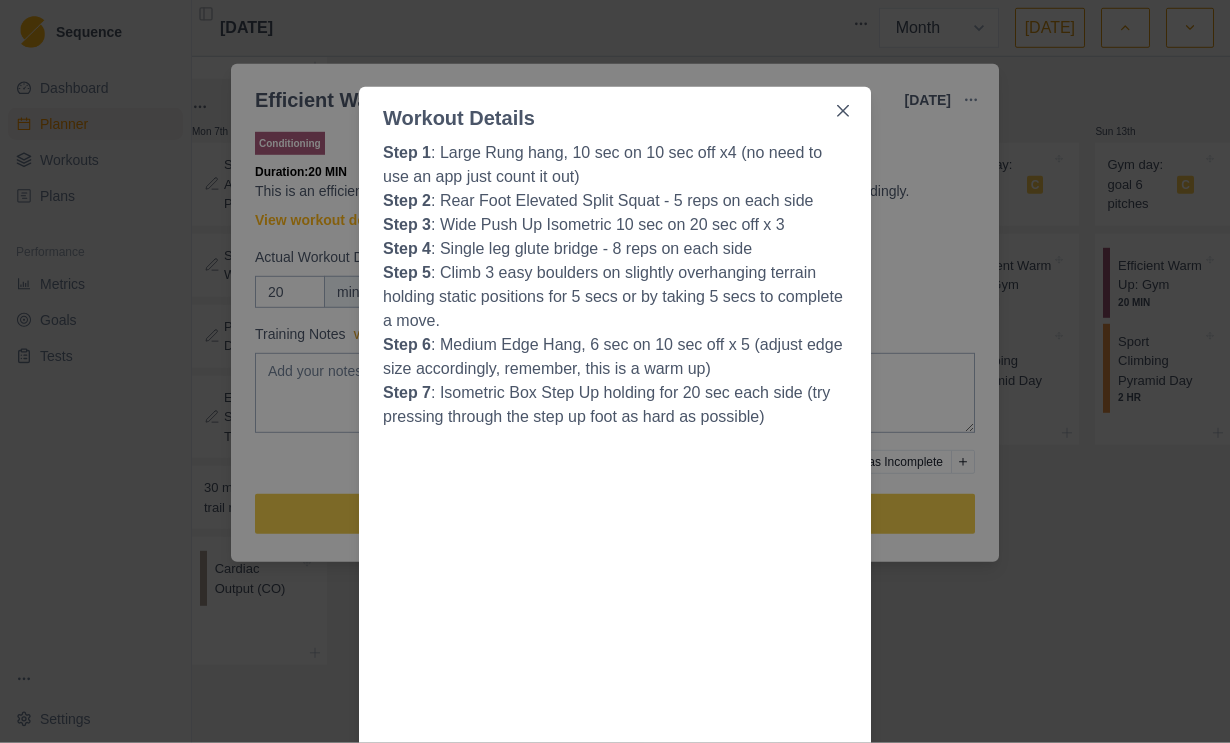click on "Workout Details Step 1 : Large Rung hang, 10 sec on 10 sec off x4 (no need to use an app just count it out) Step 2 : Rear Foot Elevated Split Squat - 5 reps on each side Step 3 : Wide Push Up Isometric 10 sec on 20 sec off x 3 Step 4 : Single leg glute bridge - 8 reps on each side Step 5 : Climb 3 easy boulders on slightly overhanging terrain holding static positions for 5 secs or by taking 5 secs to complete a move. Step 6 : Medium Edge Hang, 6 sec on 10 sec off x 5 (adjust edge size accordingly, remember, this is a warm up) Step 7 : Isometric Box Step Up holding for 20 sec each side (try pressing through the step up foot as hard as possible)" at bounding box center [615, 371] 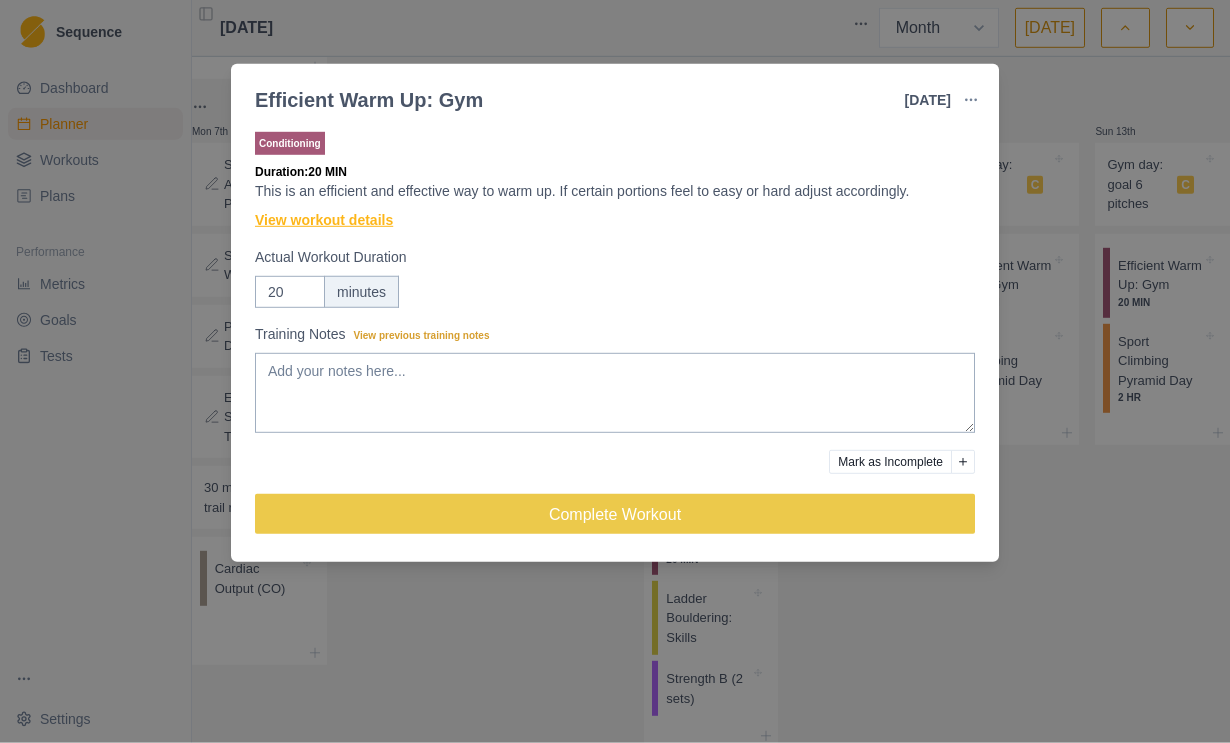 click on "View workout details" at bounding box center (324, 220) 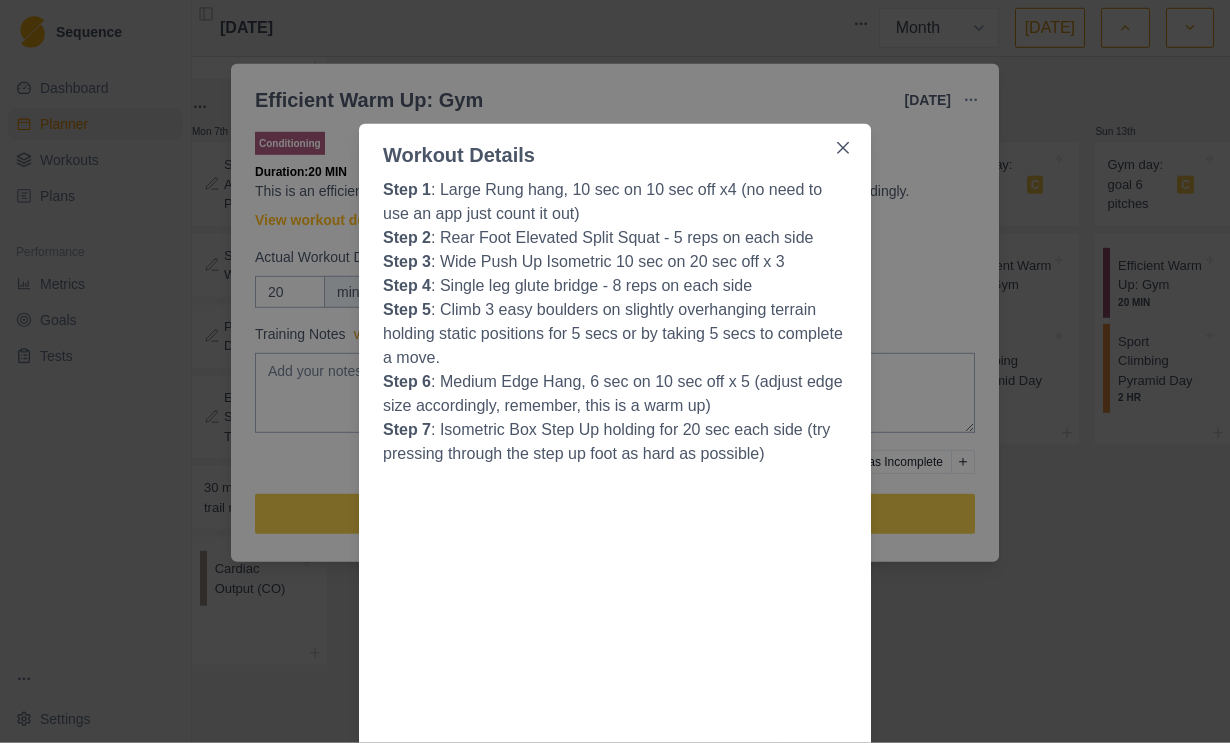 scroll, scrollTop: 18, scrollLeft: 0, axis: vertical 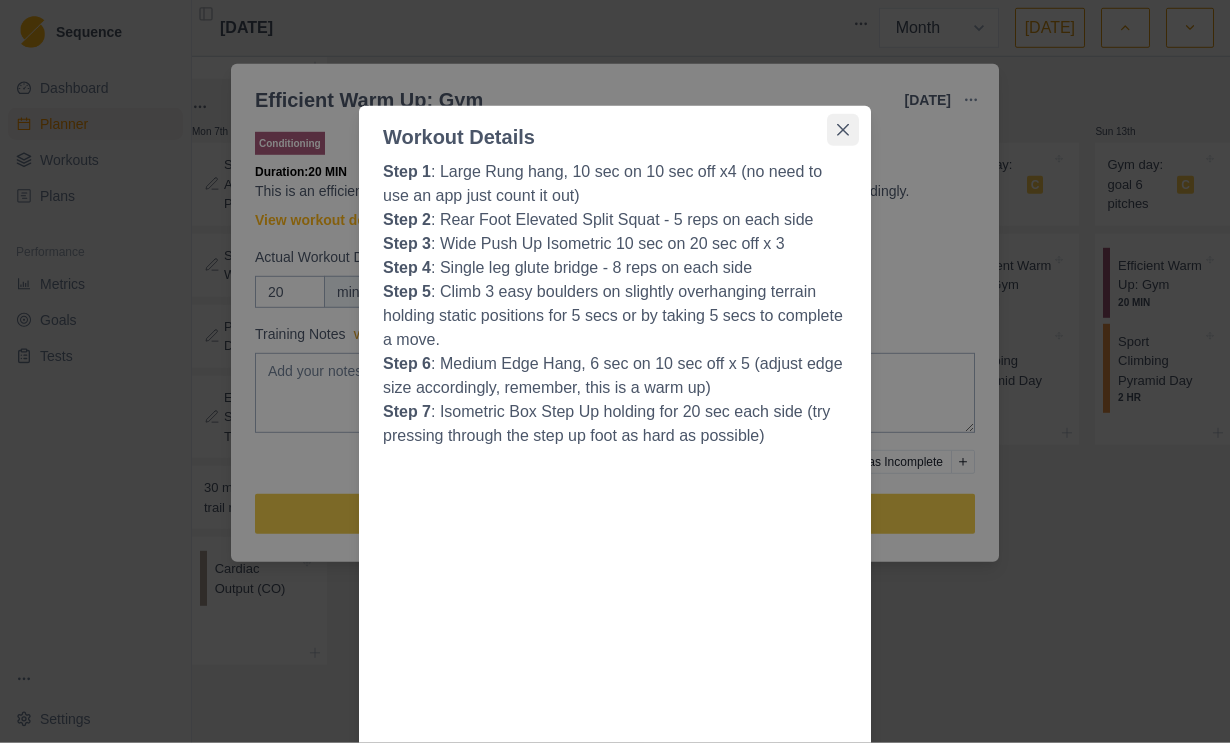 click 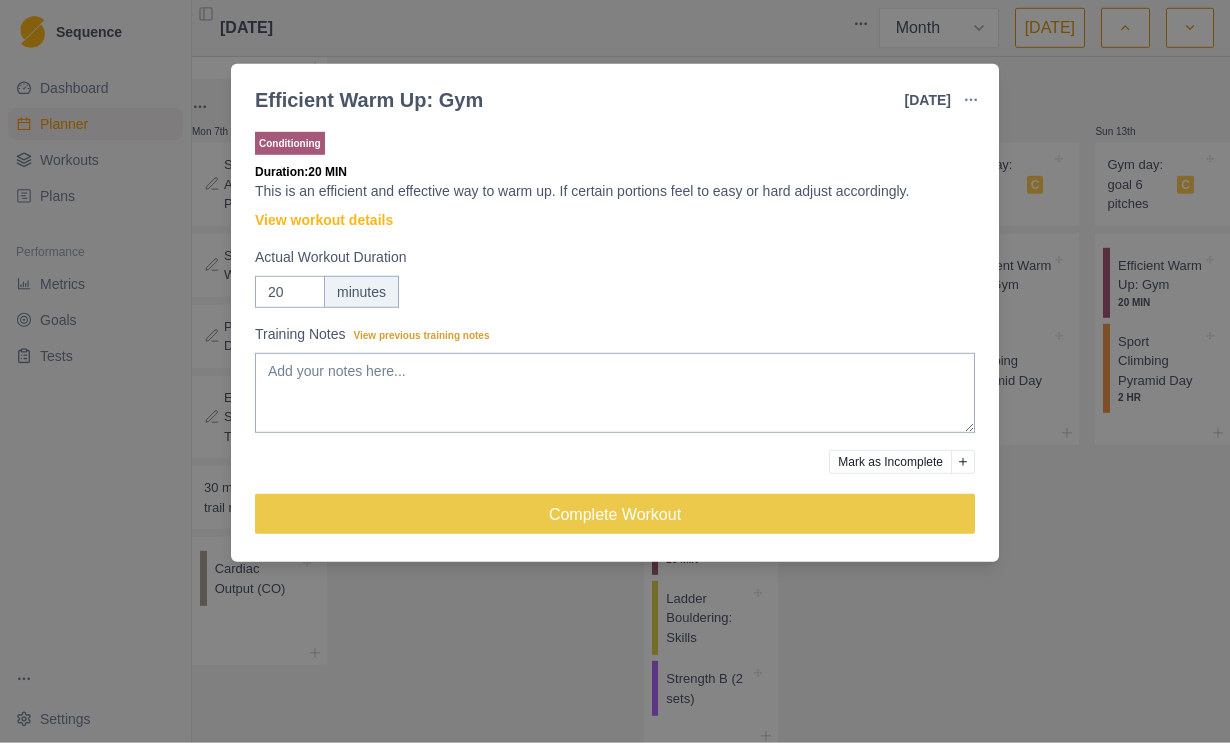 click on "Efficient Warm Up: Gym [DATE] Link To Goal View Workout Metrics Edit Original Workout Reschedule Workout Remove From Schedule Conditioning Duration:  20 MIN This is an efficient and effective way to warm up. If certain portions feel to easy or hard adjust accordingly. View workout details Actual Workout Duration 20 minutes Training Notes View previous training notes Mark as Incomplete Complete Workout" at bounding box center [615, 371] 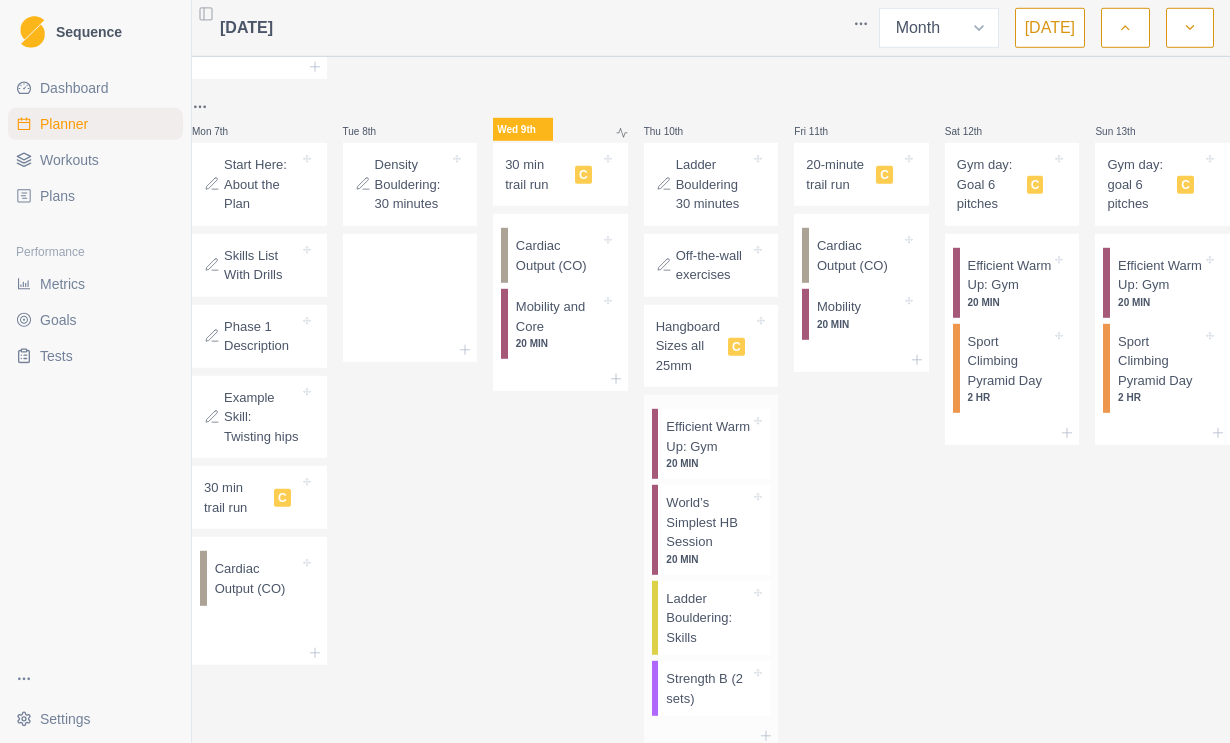 click on "Ladder Bouldering: Skills" at bounding box center [708, 618] 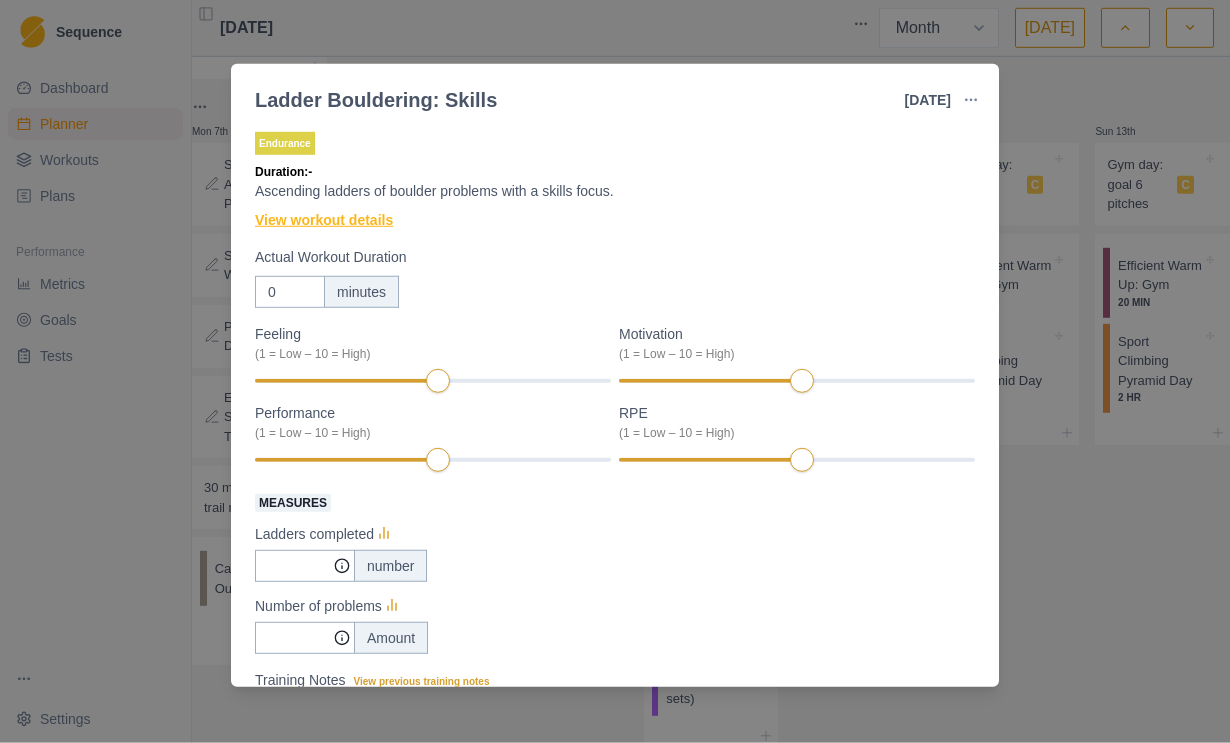 click on "View workout details" at bounding box center [324, 220] 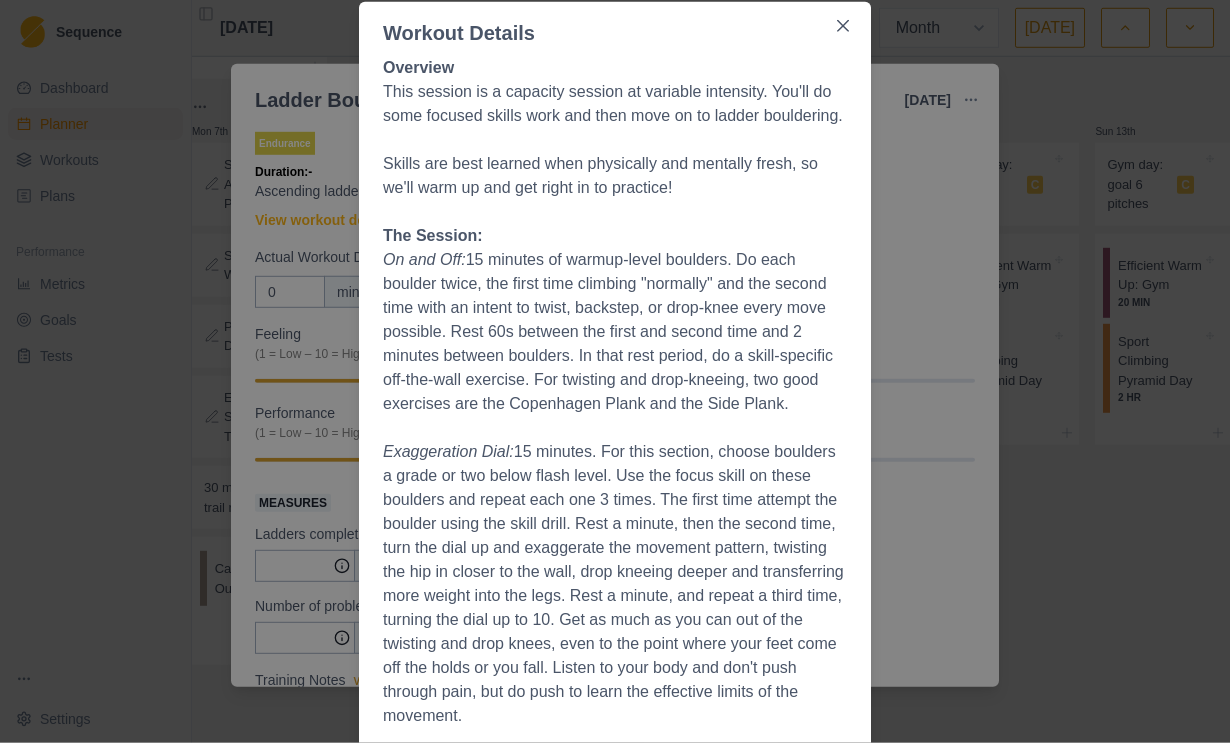 scroll, scrollTop: 471, scrollLeft: 0, axis: vertical 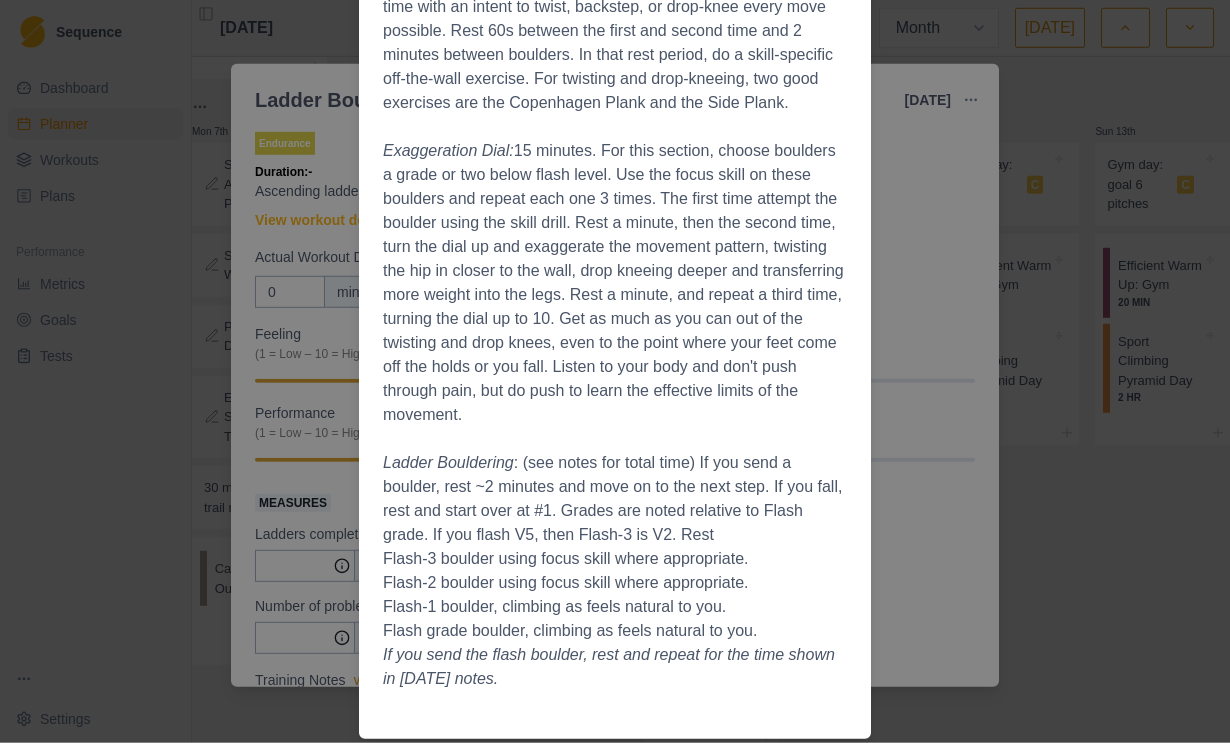 click on "Overview This session is a capacity session at variable intensity. You'll do some focused skills work and then move on to ladder bouldering. Skills are best learned when physically and mentally fresh, so we'll warm up and get right in to practice! The Session: On and Off:  15 minutes of warmup-level boulders. Do each boulder twice, the first time climbing "normally" and the second time with an intent to twist, backstep, or drop-knee every move possible. Rest 60s between the first and second time and 2 minutes between boulders. In that rest period, do a skill-specific off-the-wall exercise. For twisting and drop-kneeing, two good exercises are the Copenhagen Plank and the Side Plank. Exaggeration Dial:  Ladder Bouldering : (see notes for total time) If you send a boulder, rest ~2 minutes and move on to the next step. If you fall, rest and start over at #1. Grades are noted relative to Flash grade. If you flash V5, then Flash-3 is V2. Rest Flash-3 boulder using focus skill where appropriate." at bounding box center [615, 243] 